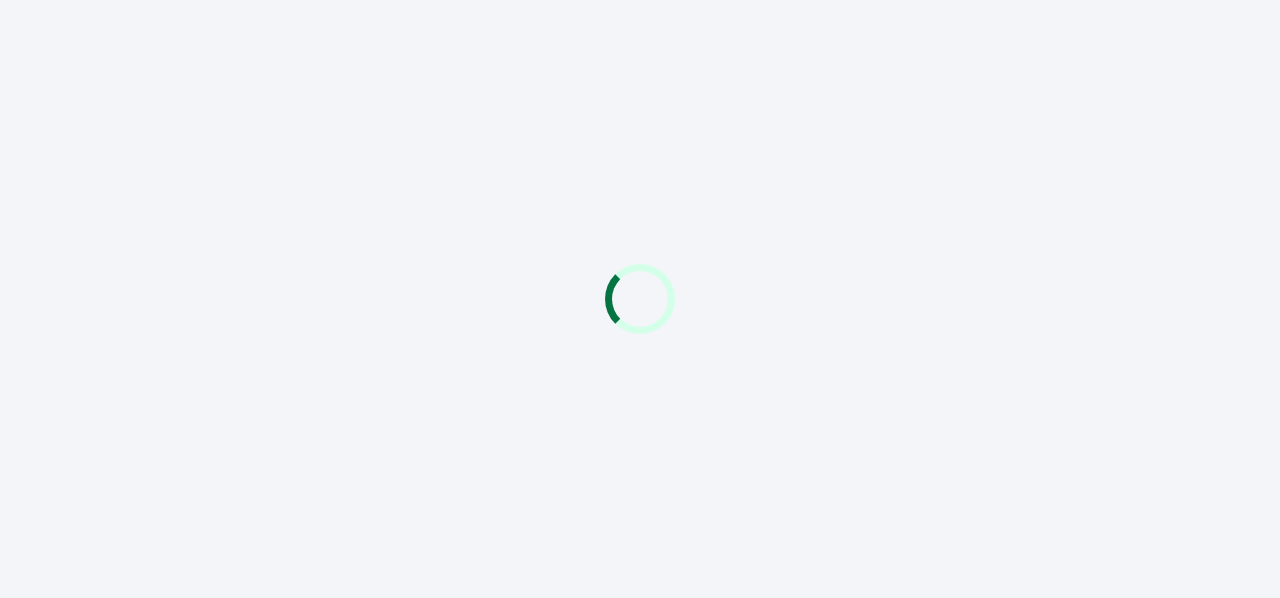 scroll, scrollTop: 0, scrollLeft: 0, axis: both 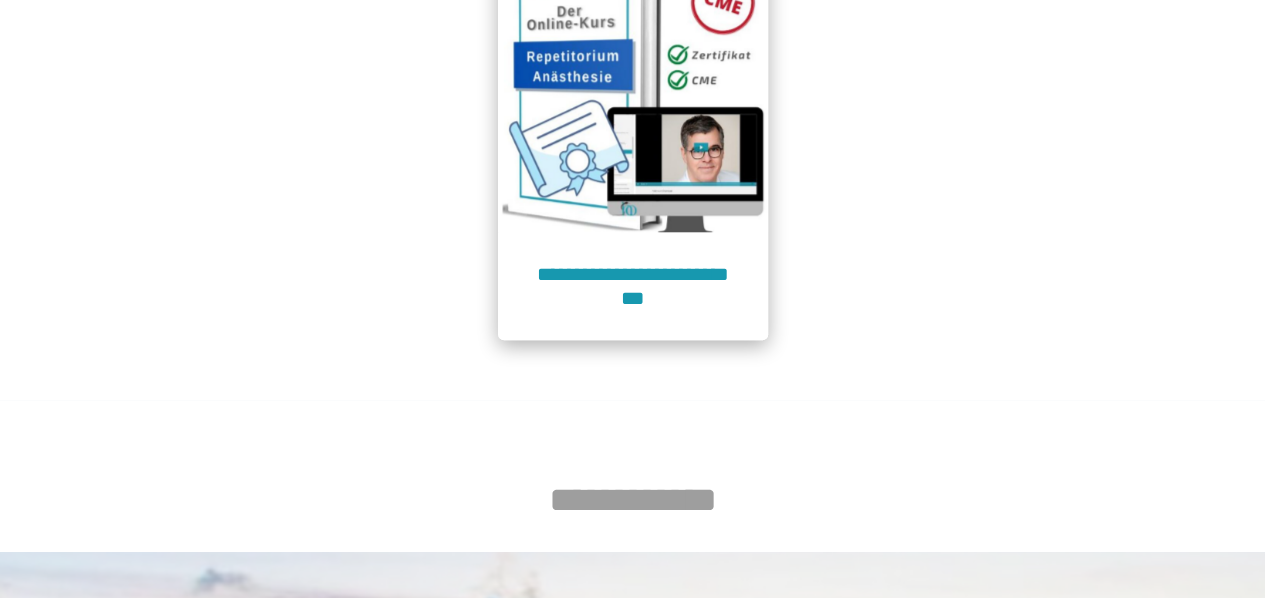 click on "**********" at bounding box center [633, 286] 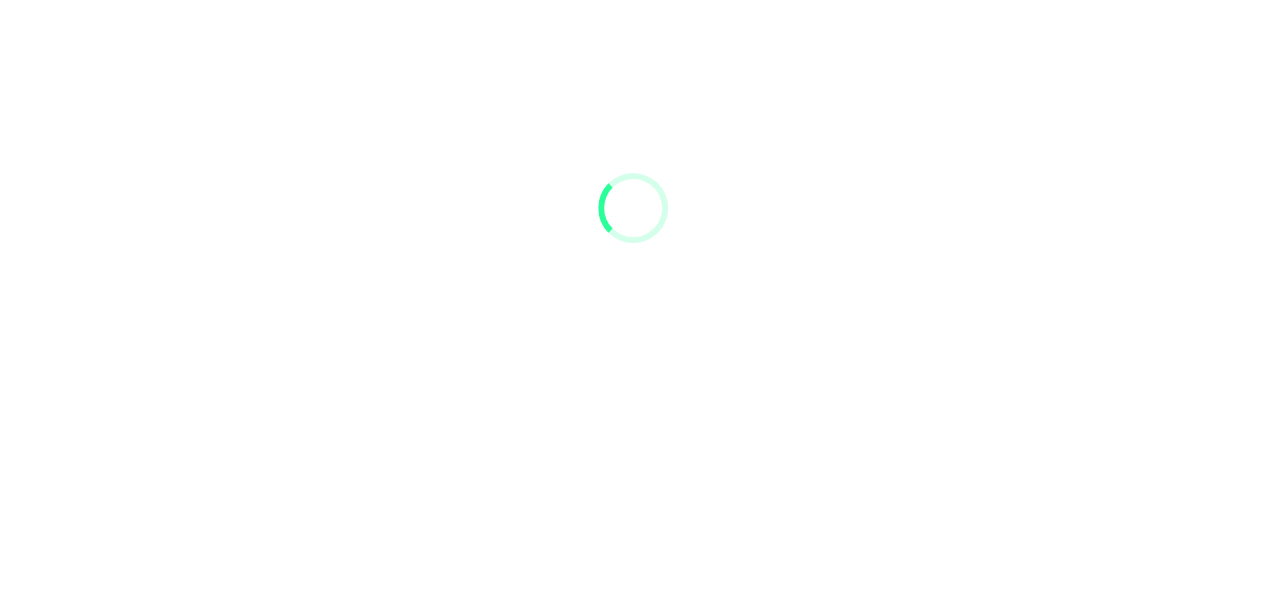 scroll, scrollTop: 91, scrollLeft: 0, axis: vertical 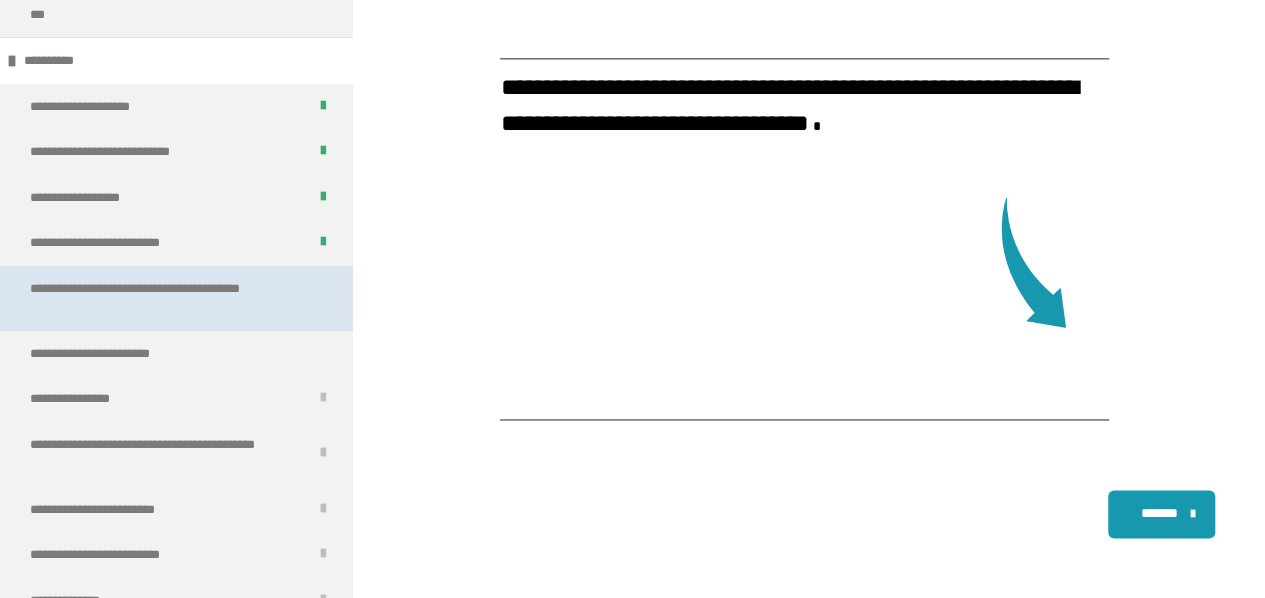 click on "**********" at bounding box center [161, 298] 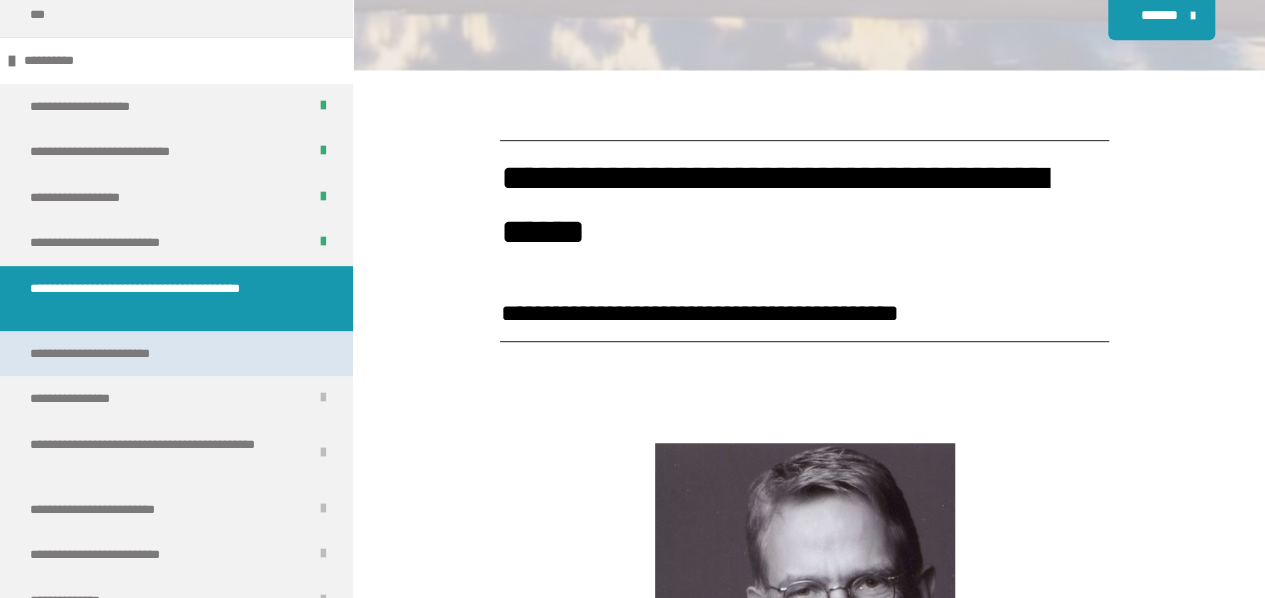 click on "**********" at bounding box center [113, 354] 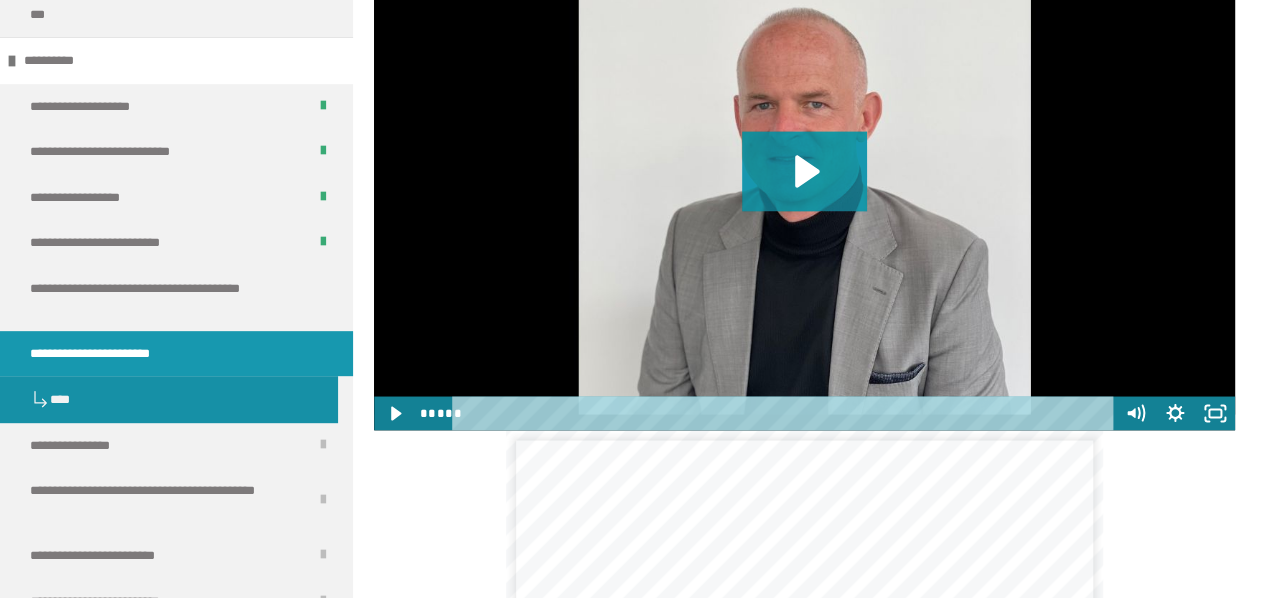 scroll, scrollTop: 1668, scrollLeft: 0, axis: vertical 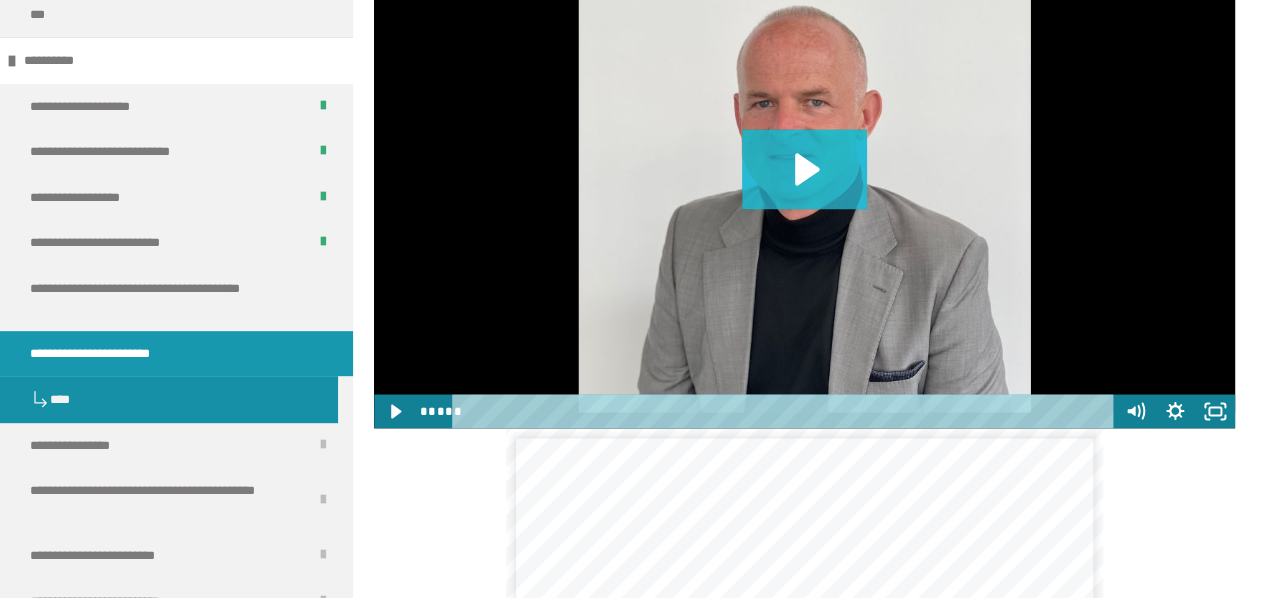 click 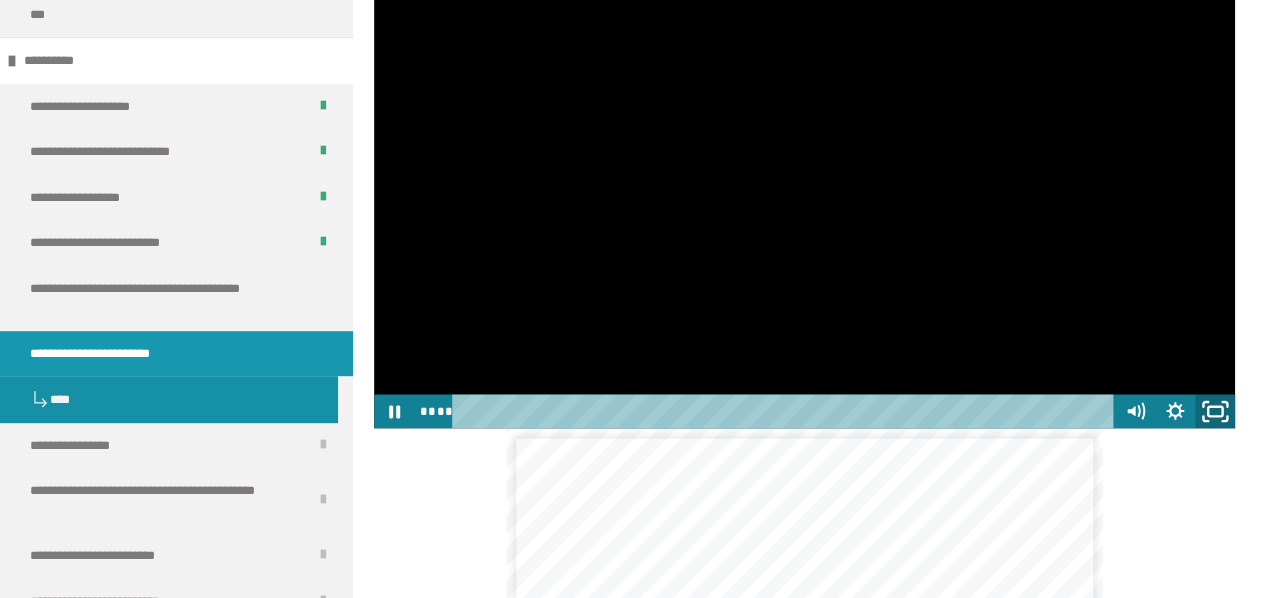 click 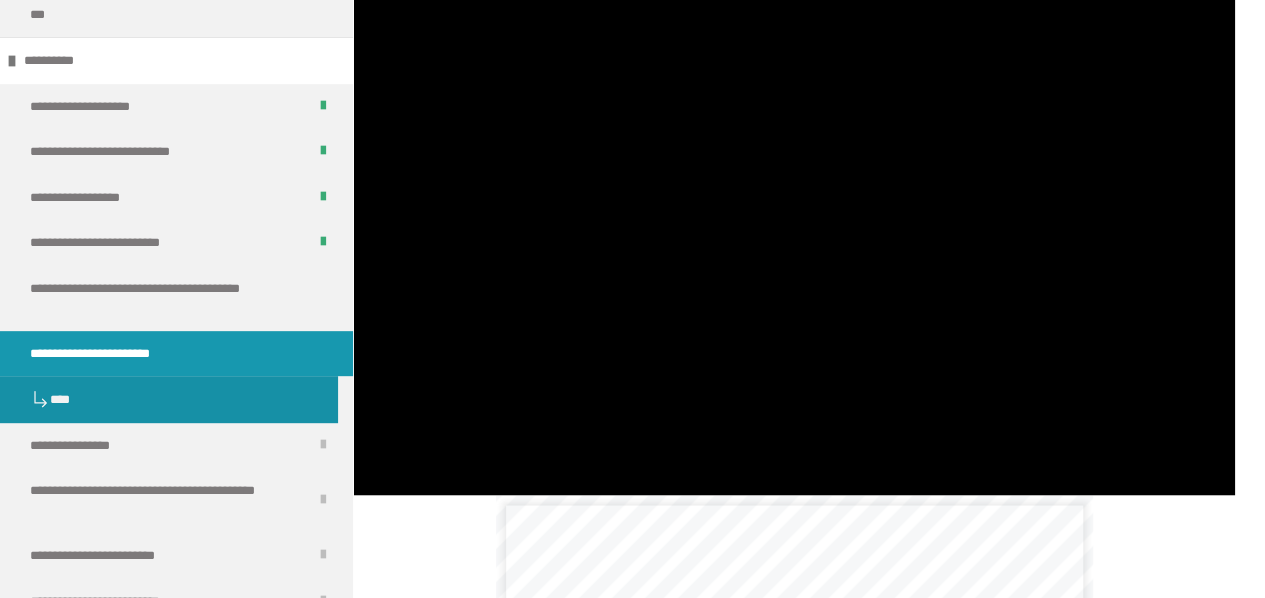 scroll, scrollTop: 1618, scrollLeft: 0, axis: vertical 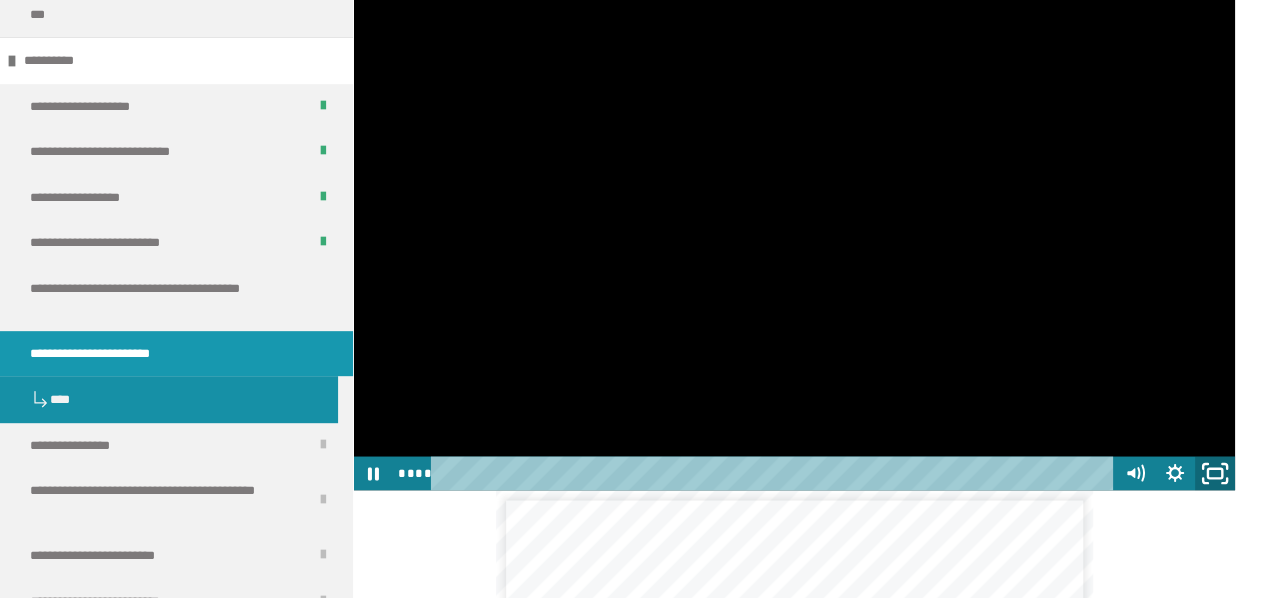 click 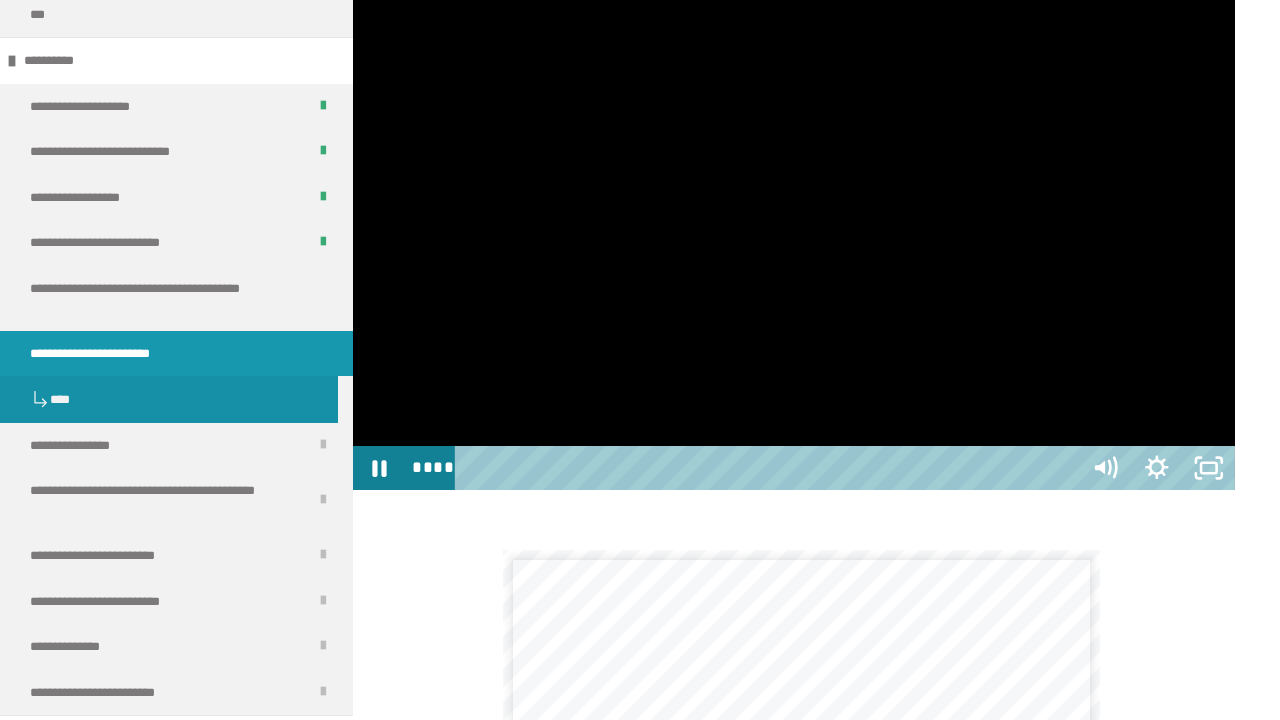 type 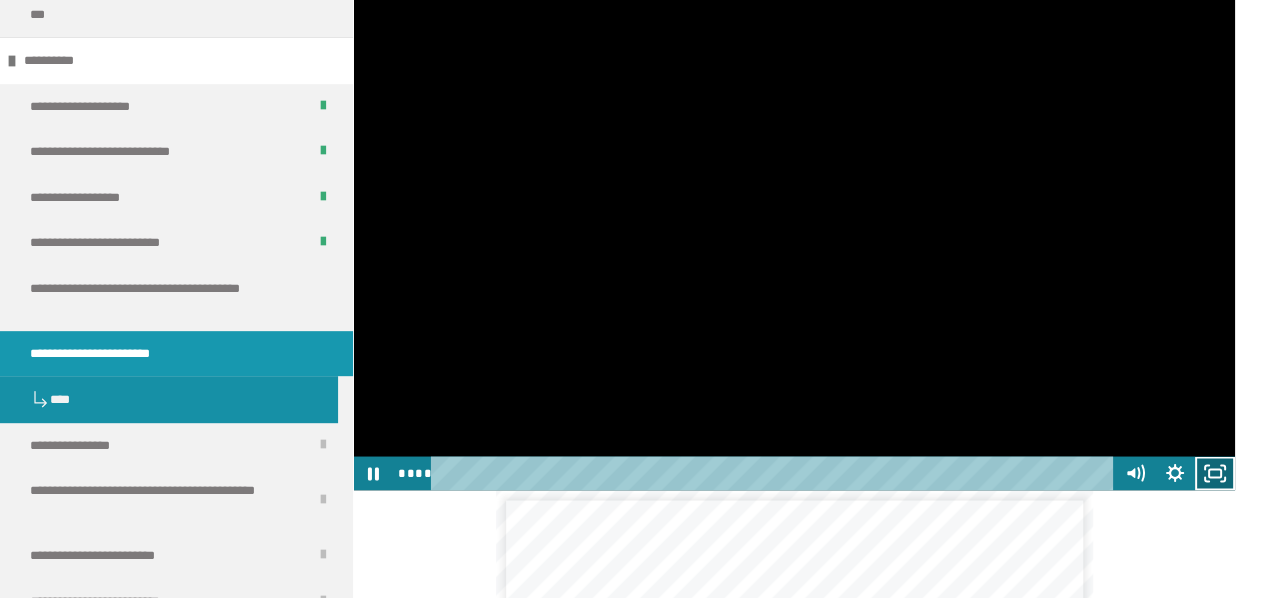 click 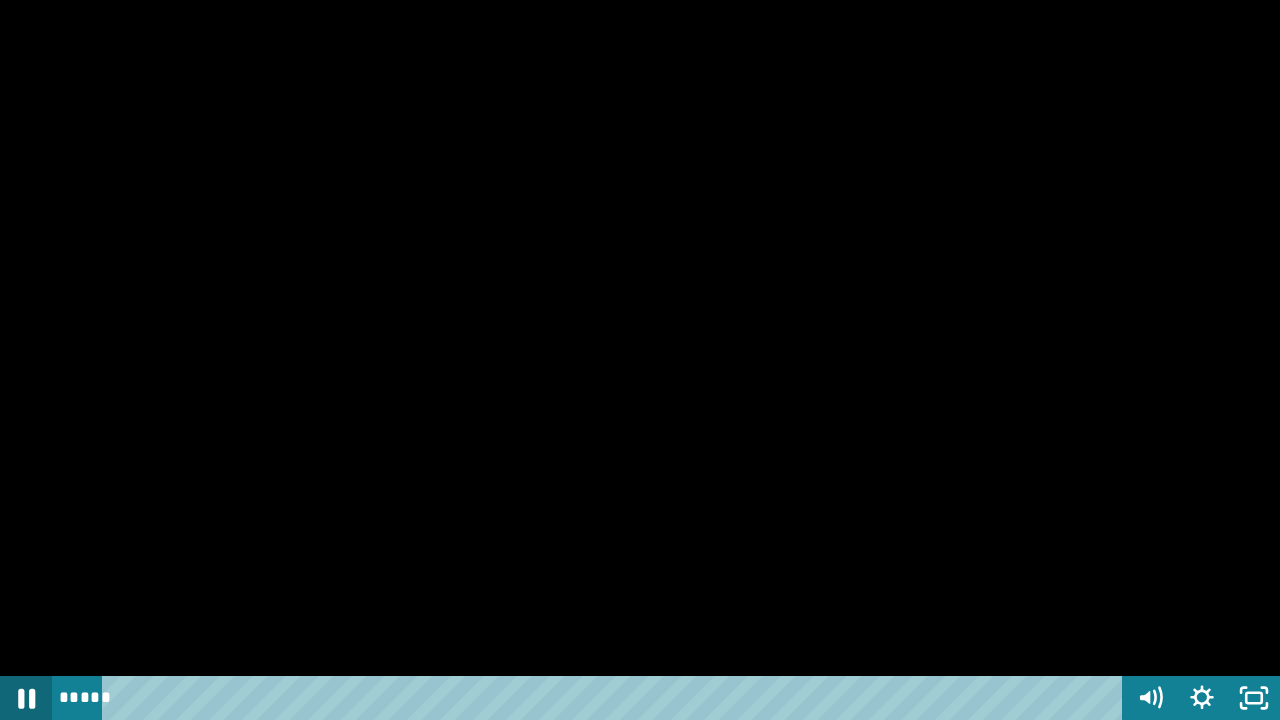 click 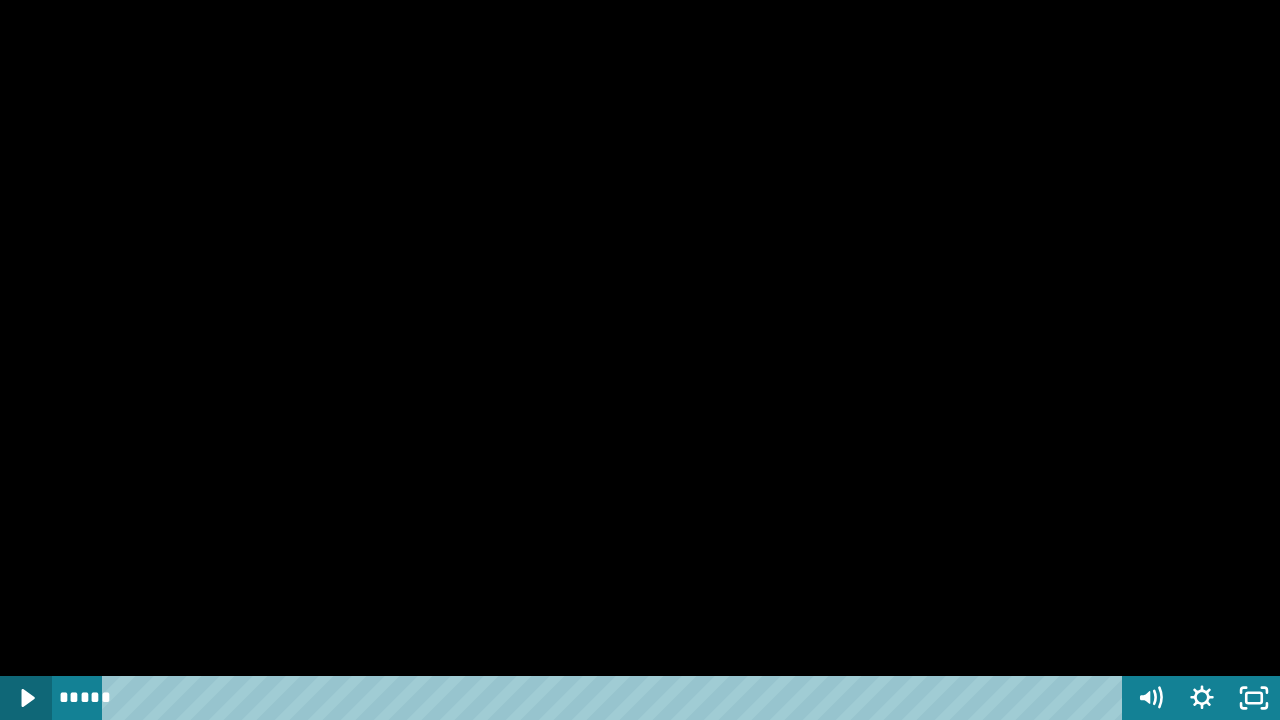 type 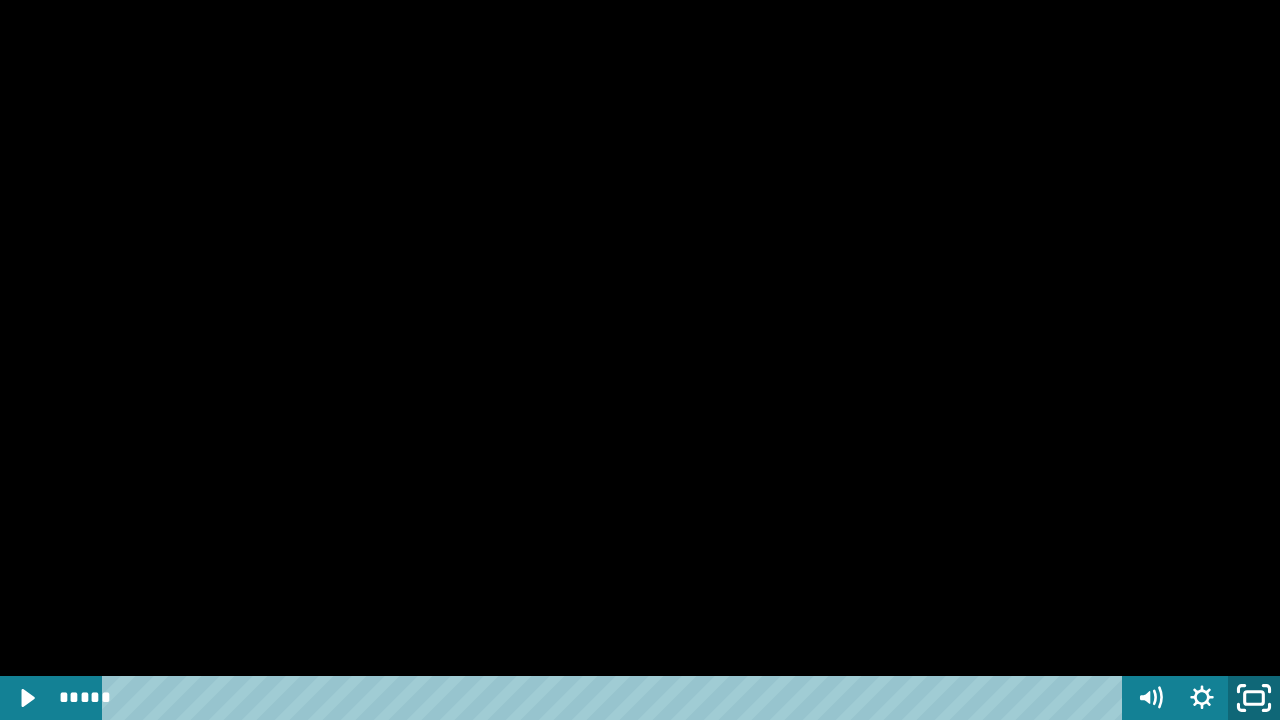 click 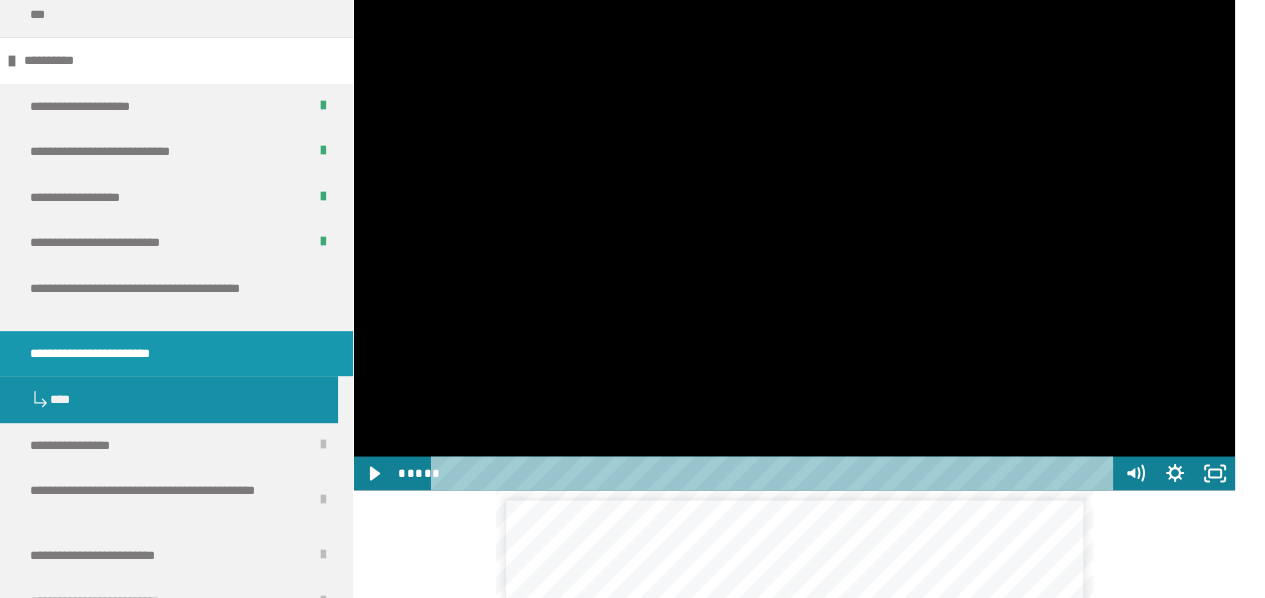 click at bounding box center [794, 242] 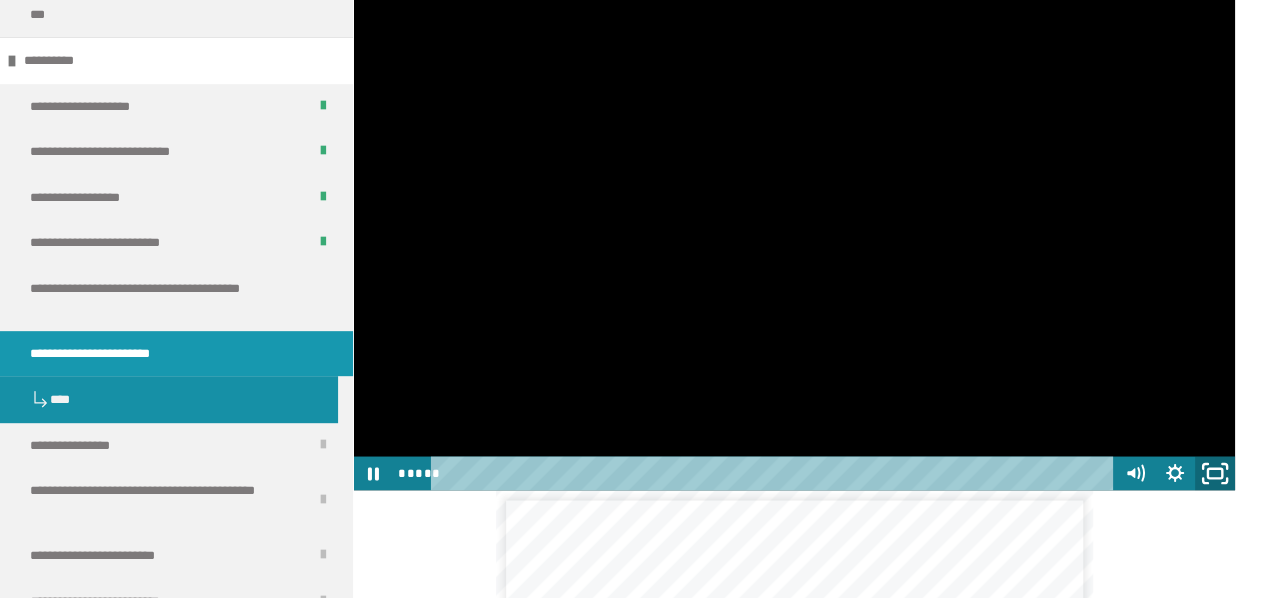 click 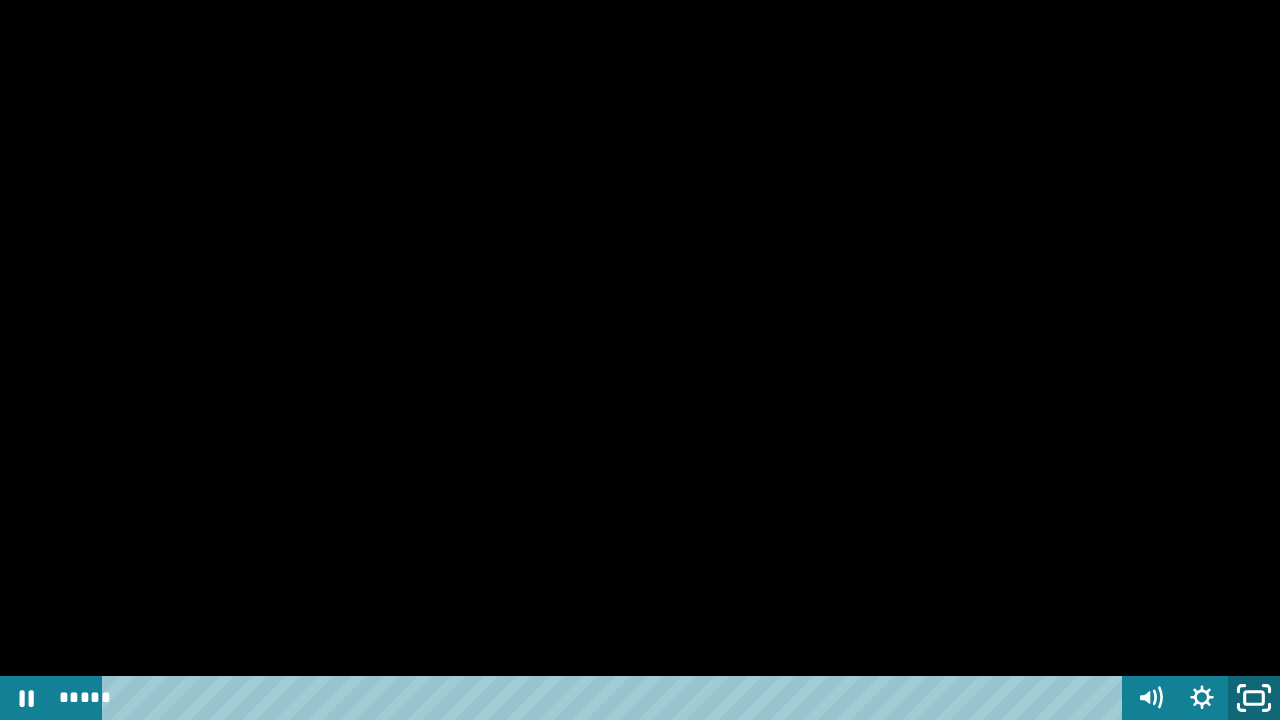 click 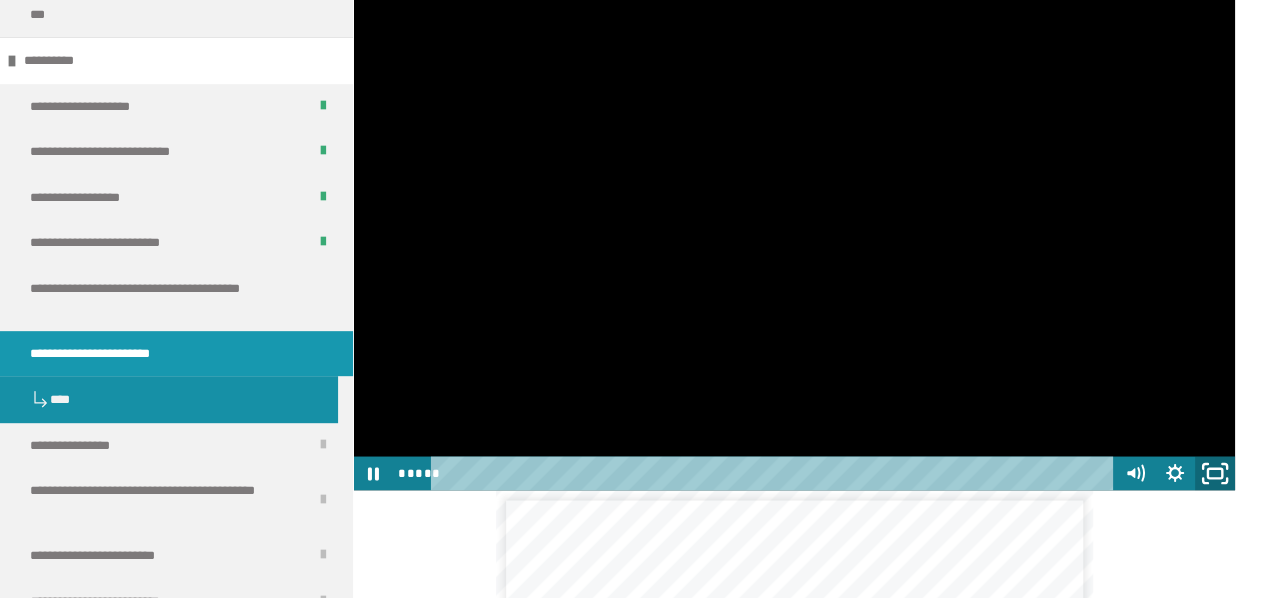 click 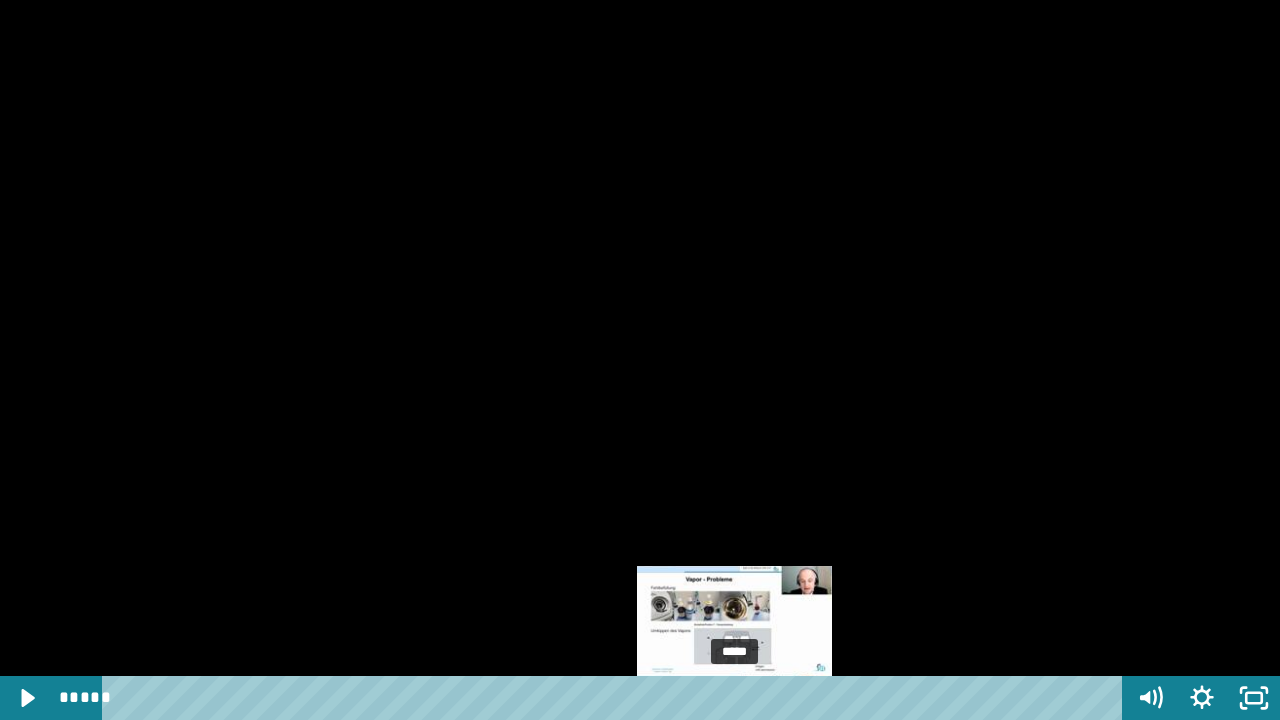 click on "*****" at bounding box center [616, 698] 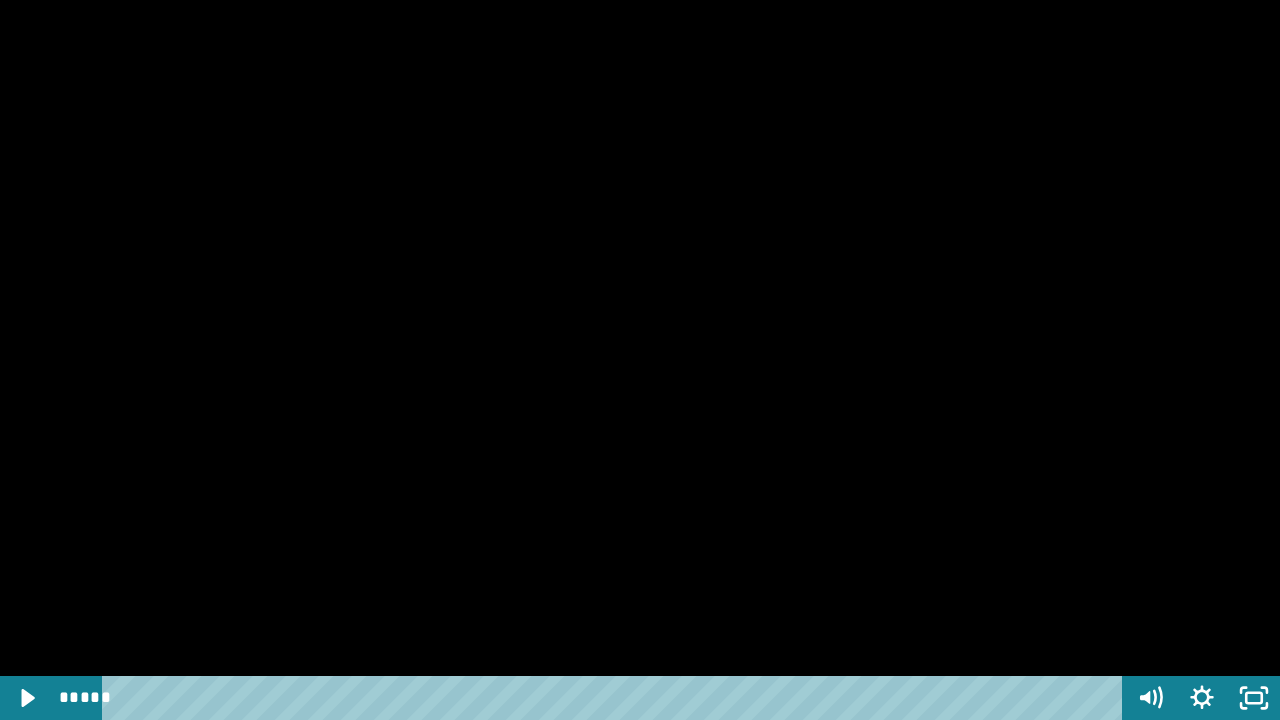 click at bounding box center [640, 360] 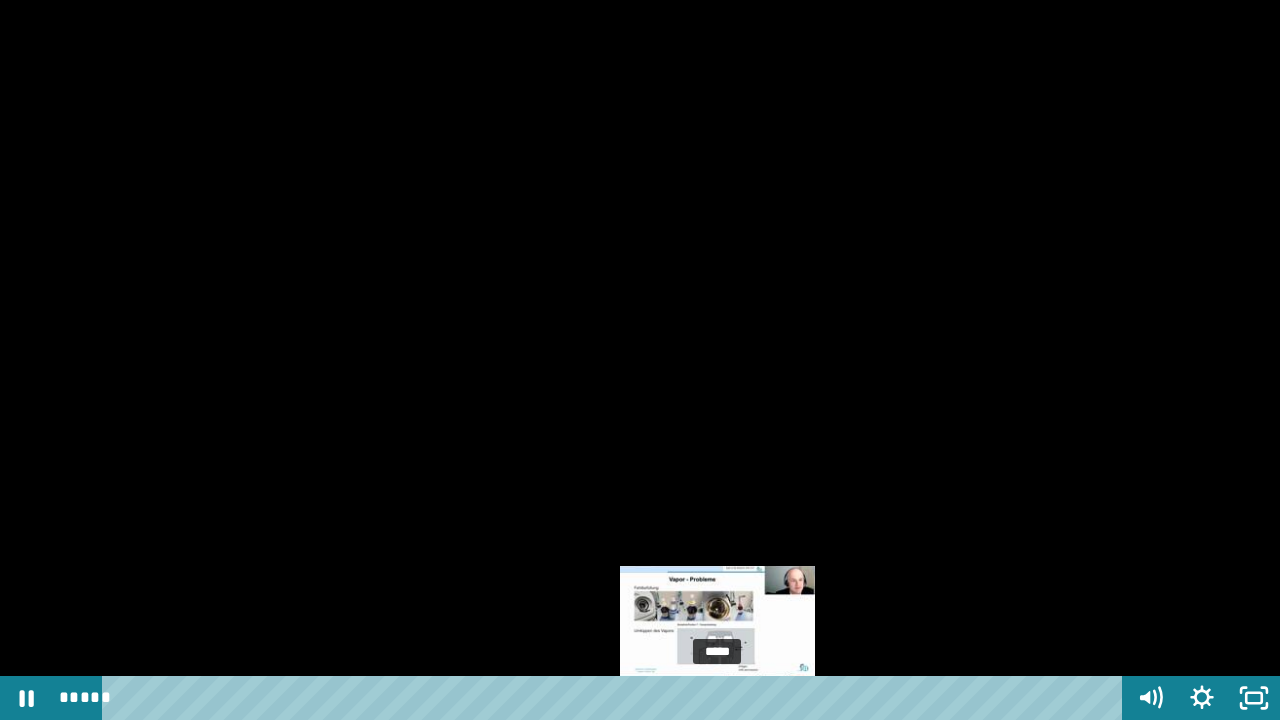 click on "*****" at bounding box center (616, 698) 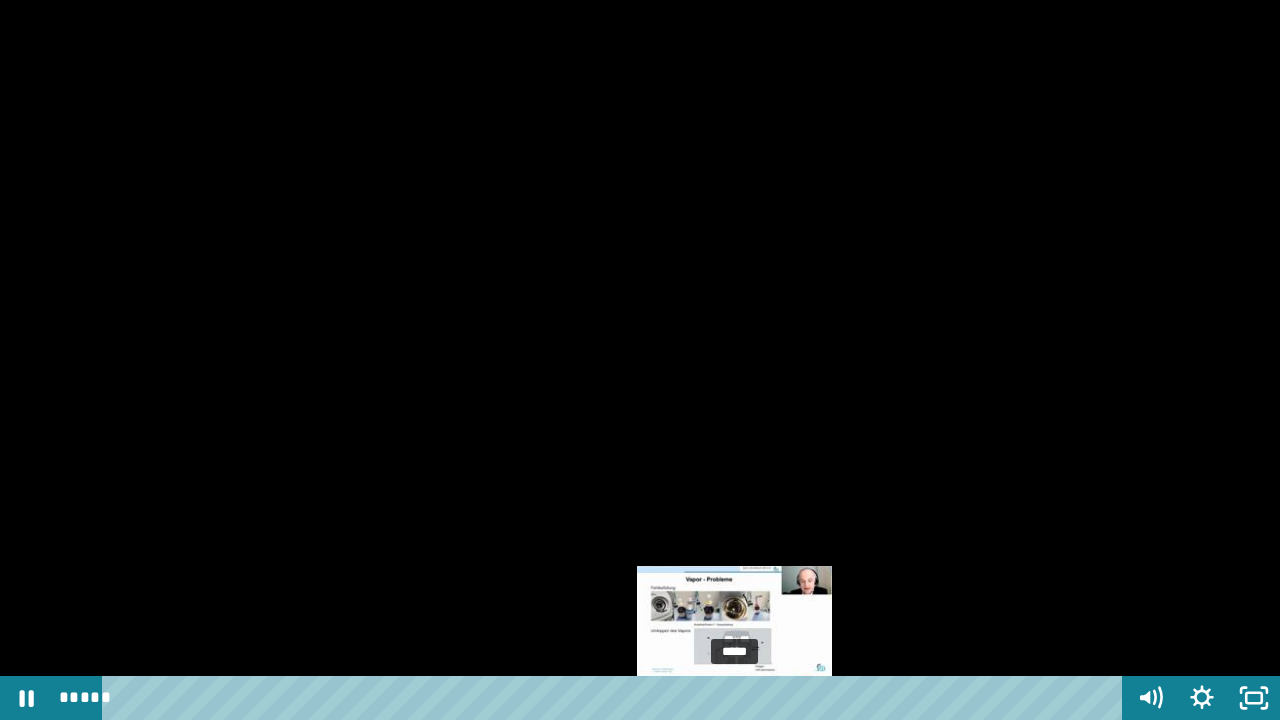 click on "*****" at bounding box center (616, 698) 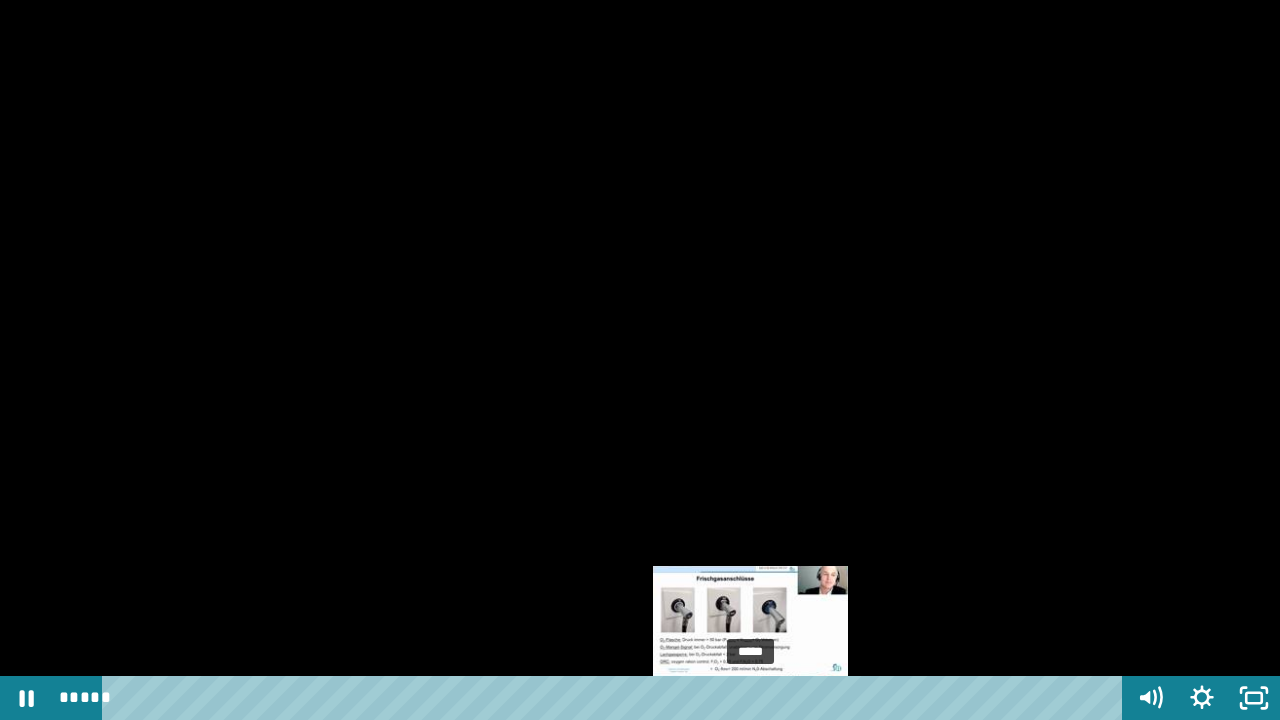click on "*****" at bounding box center [616, 698] 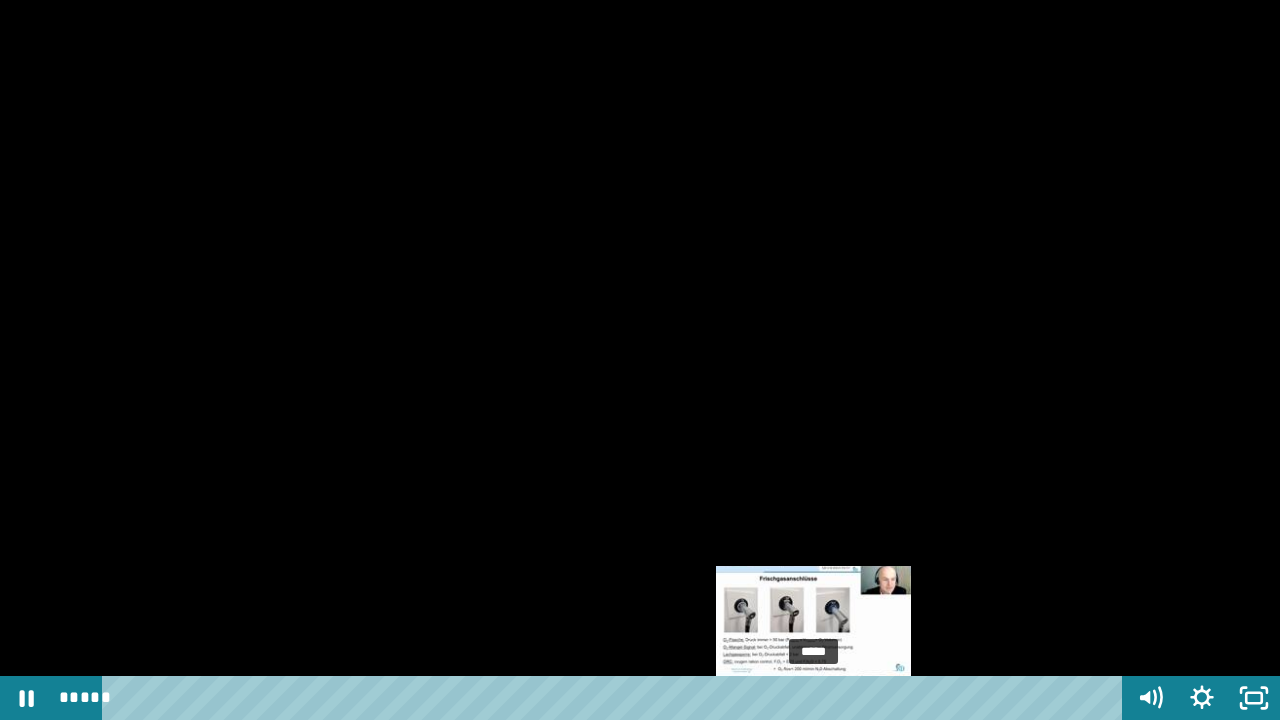 click on "*****" at bounding box center [616, 698] 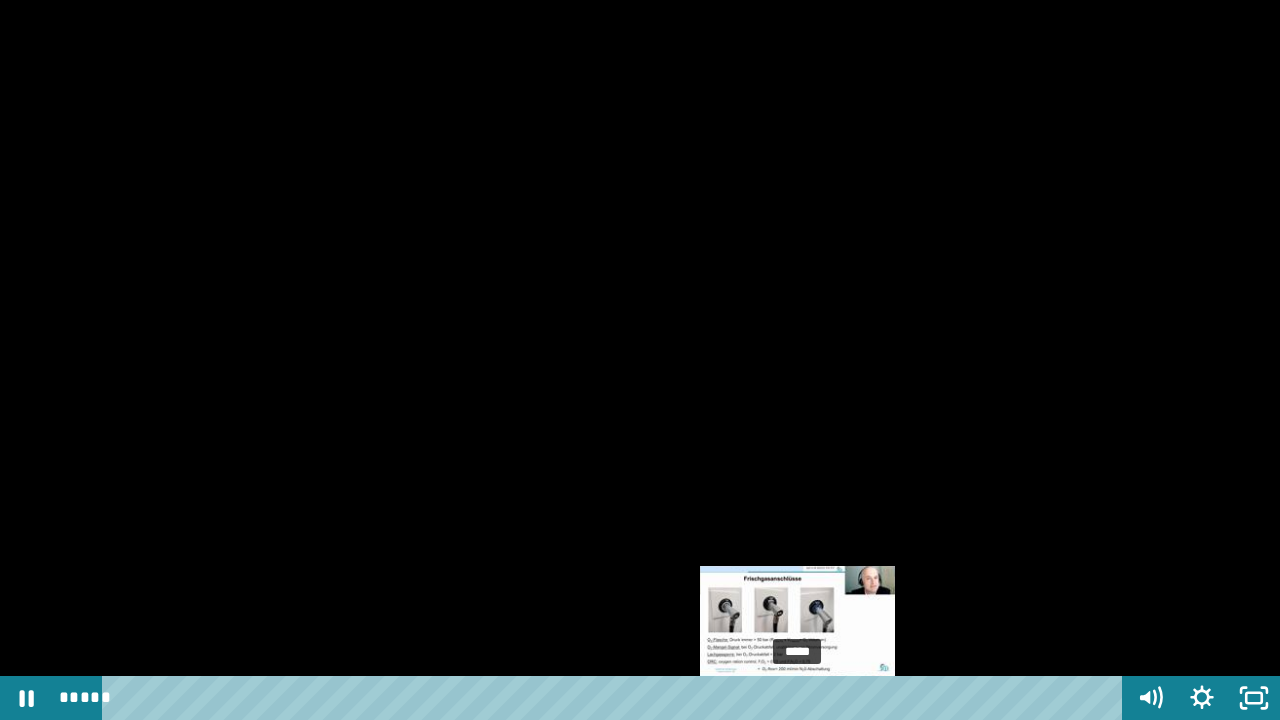 click on "*****" at bounding box center (616, 698) 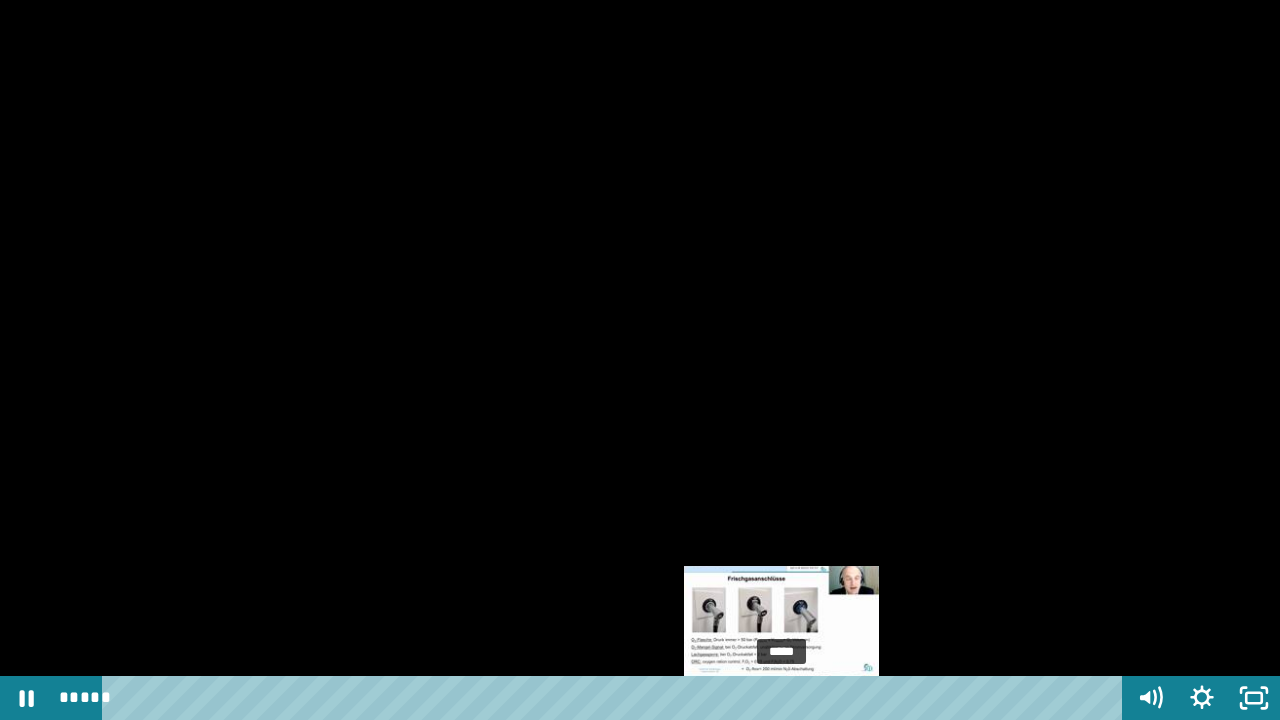 click on "*****" at bounding box center [616, 698] 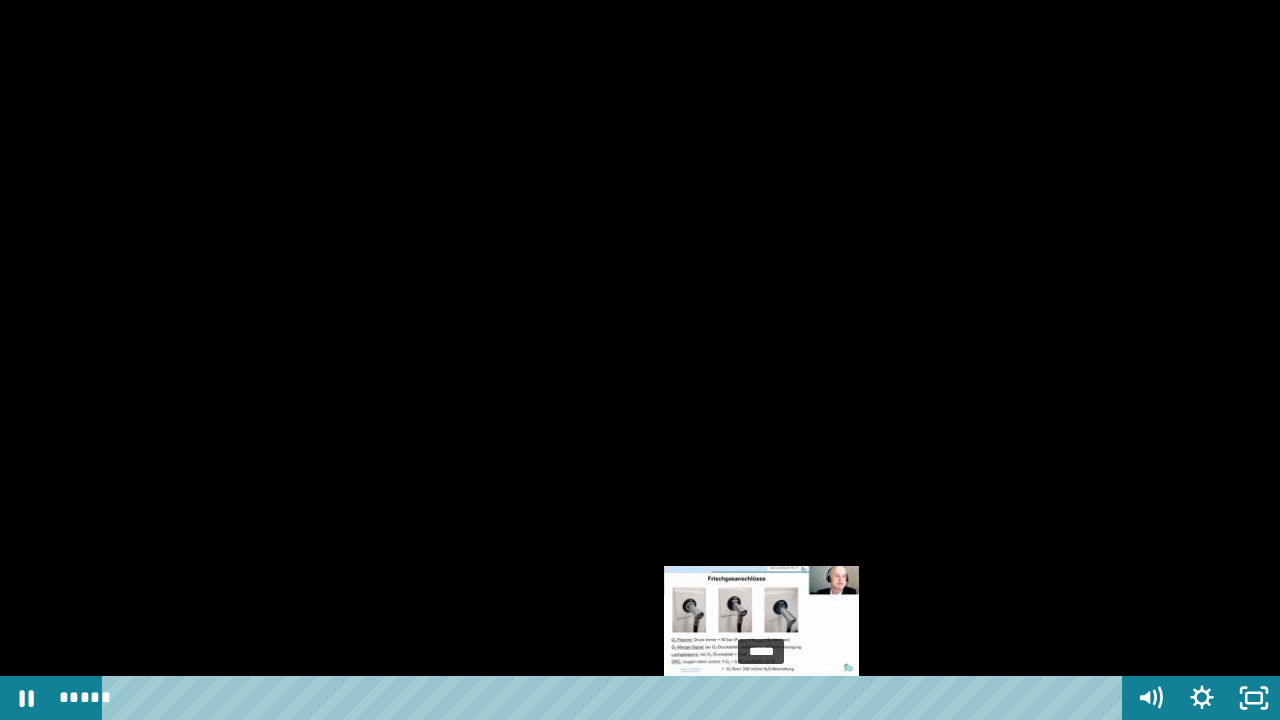 click on "*****" at bounding box center [616, 698] 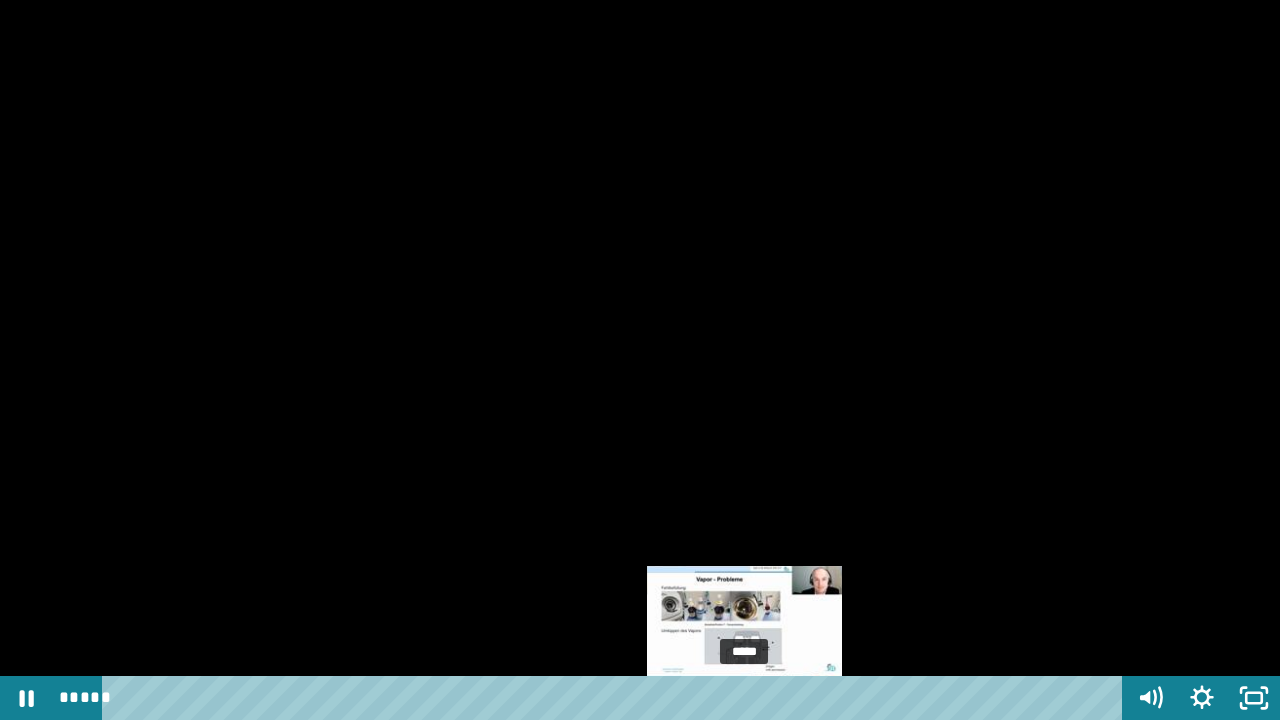 click on "*****" at bounding box center [616, 698] 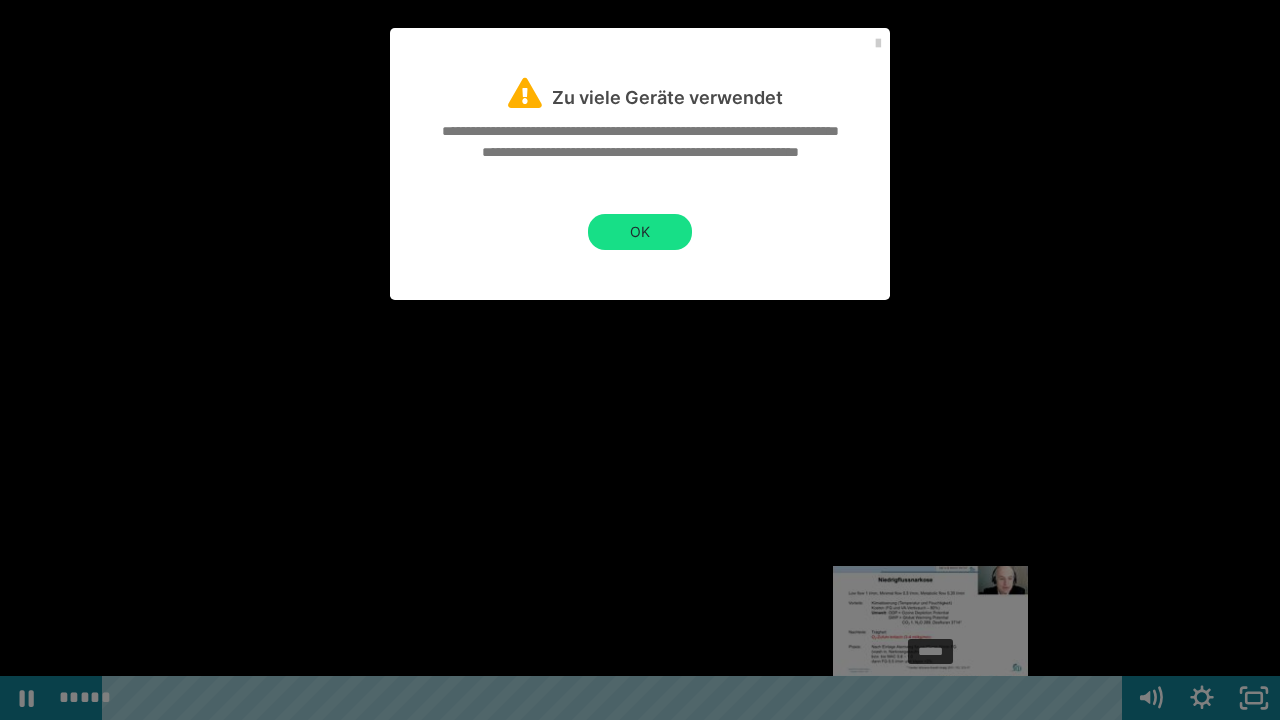 click on "*****" at bounding box center [616, 698] 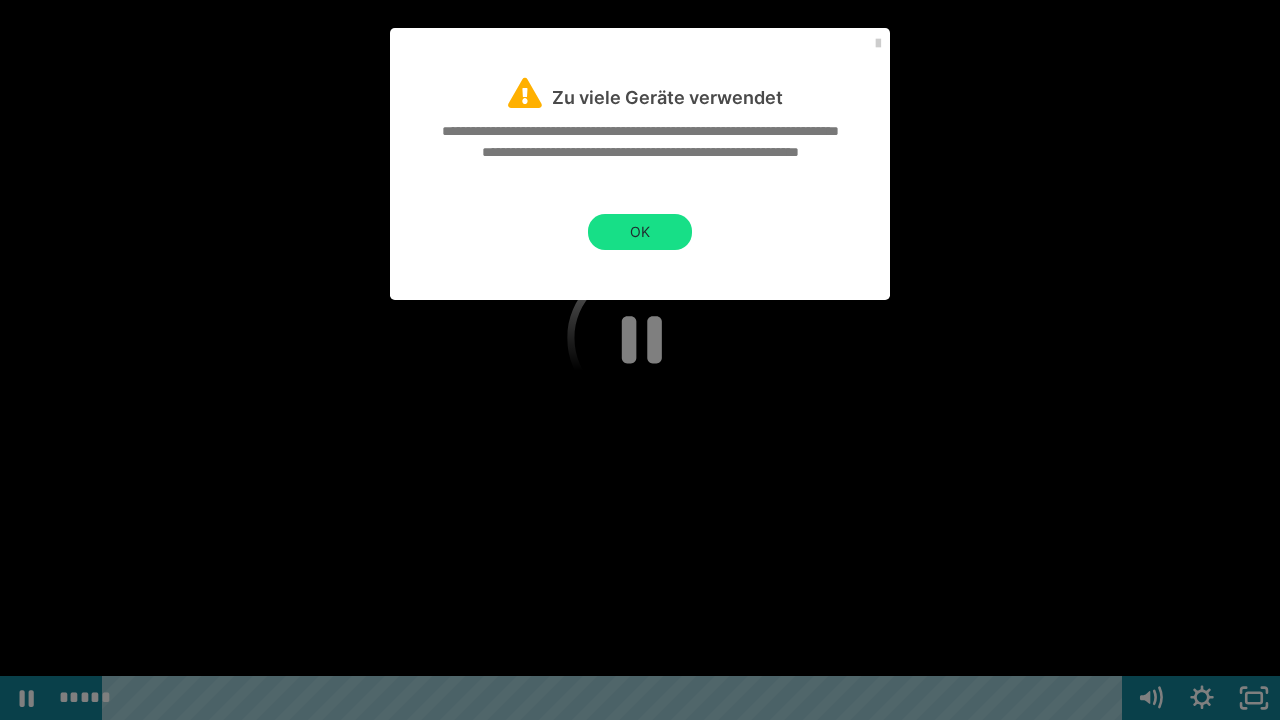 click 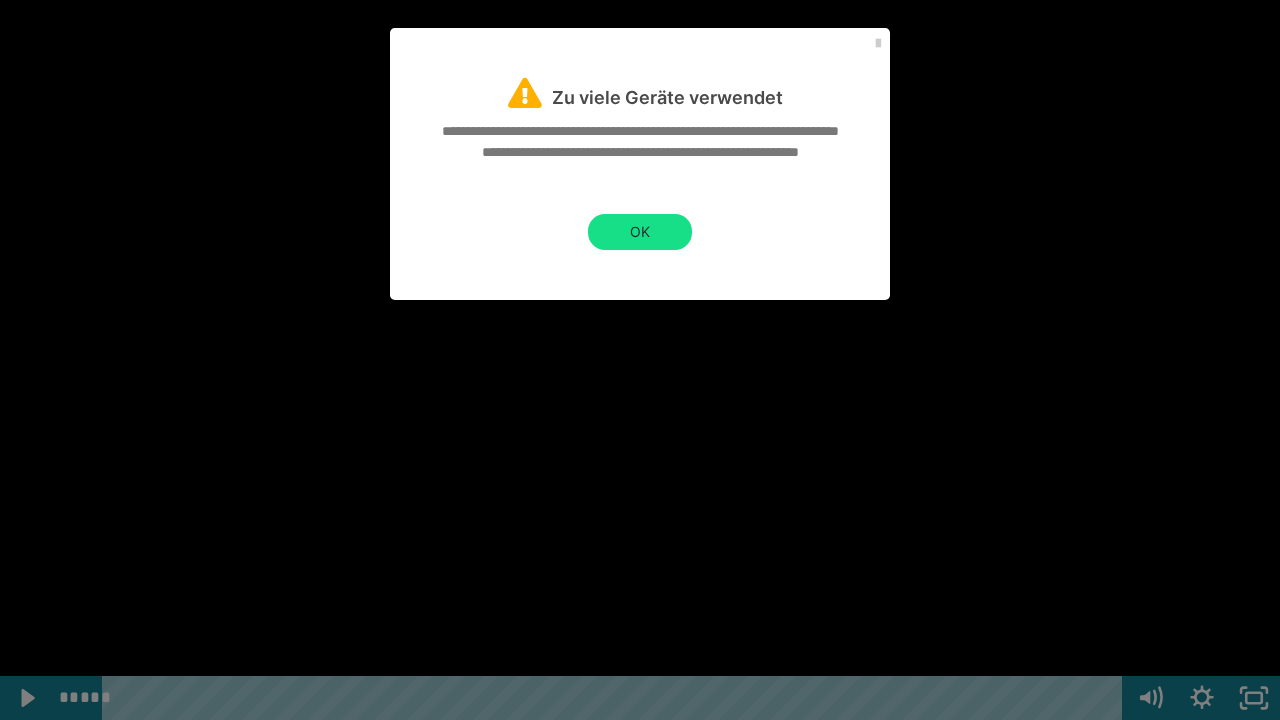 click at bounding box center [640, 360] 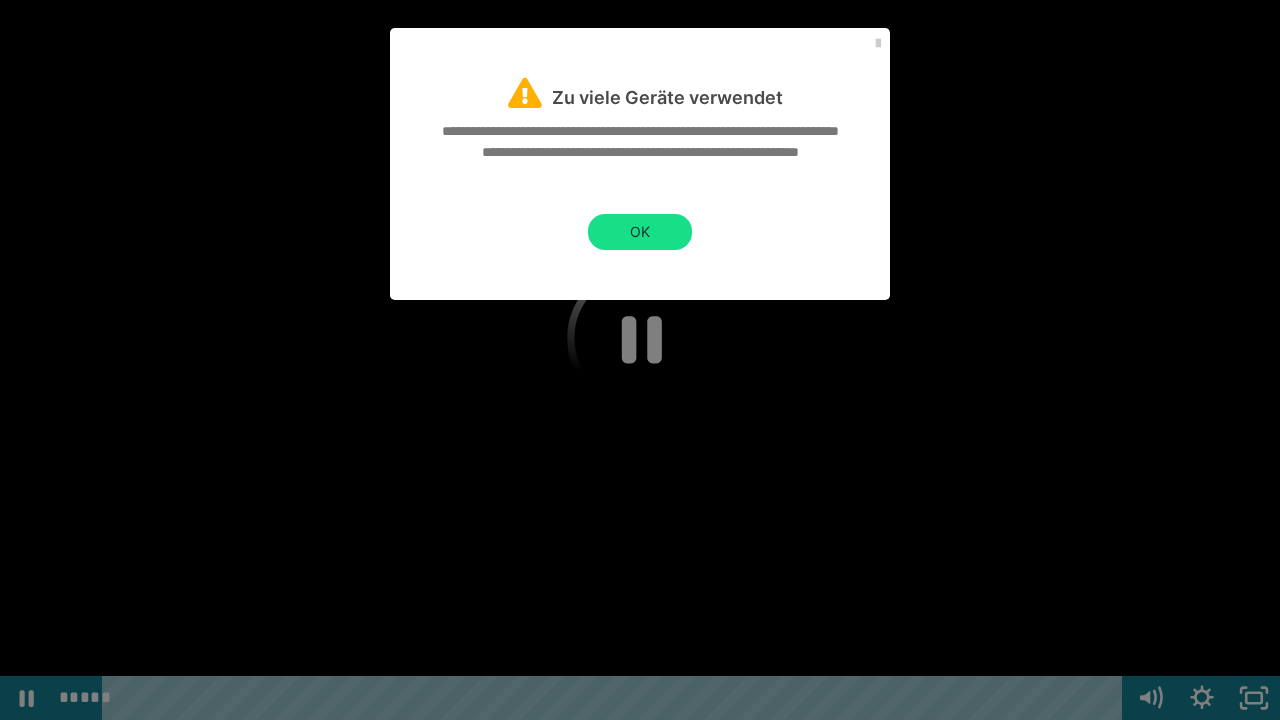 type 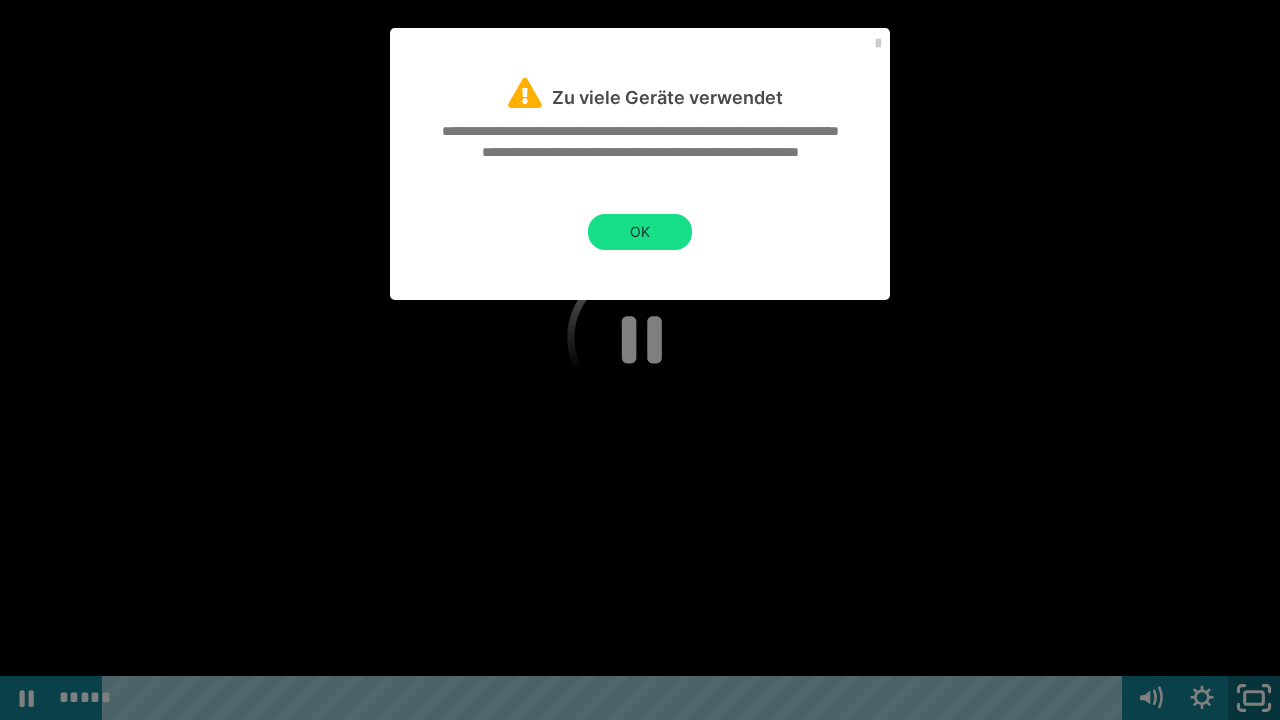 click 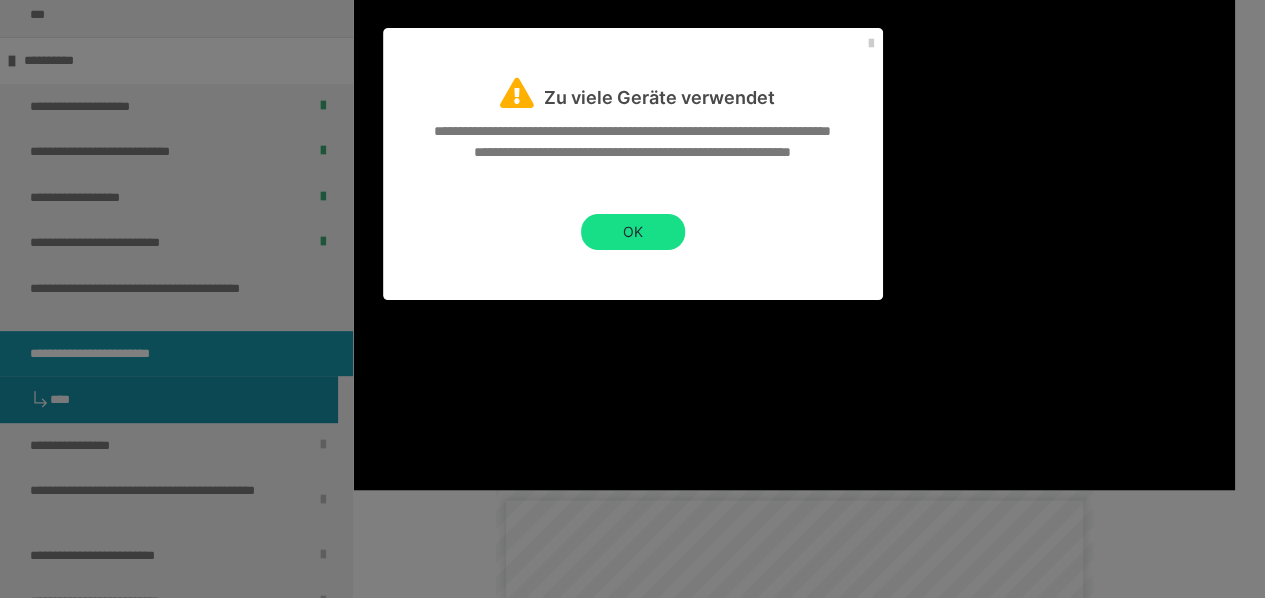 click on "Zu viele Geräte verwendet" at bounding box center [633, 69] 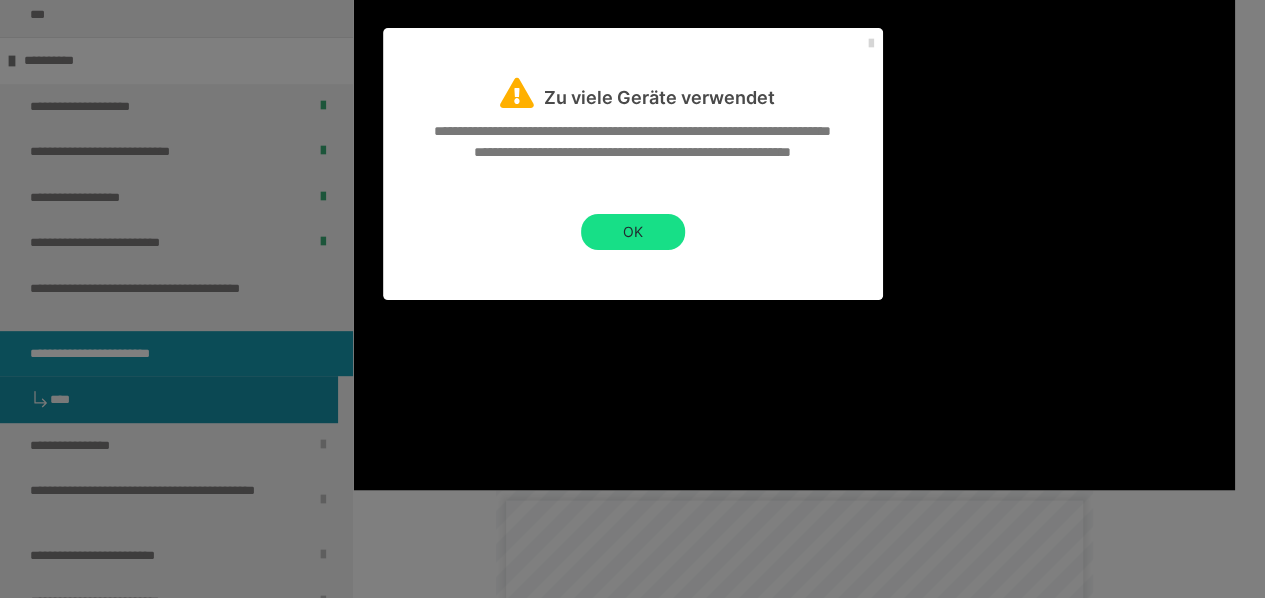 click at bounding box center [871, 44] 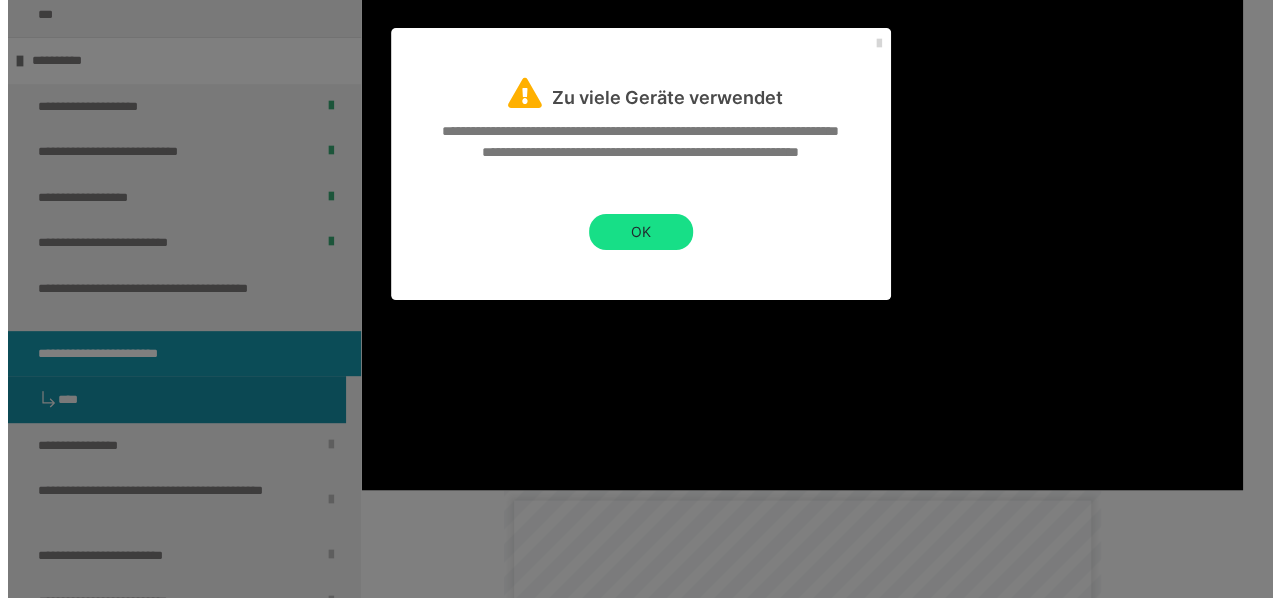 scroll, scrollTop: 0, scrollLeft: 0, axis: both 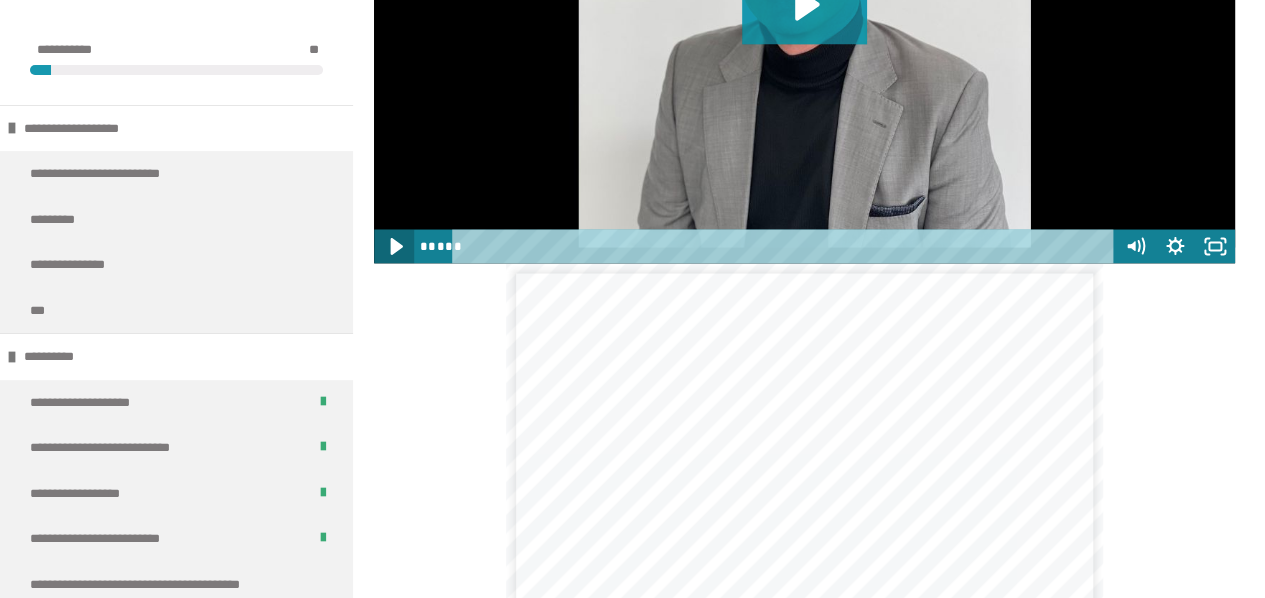 click 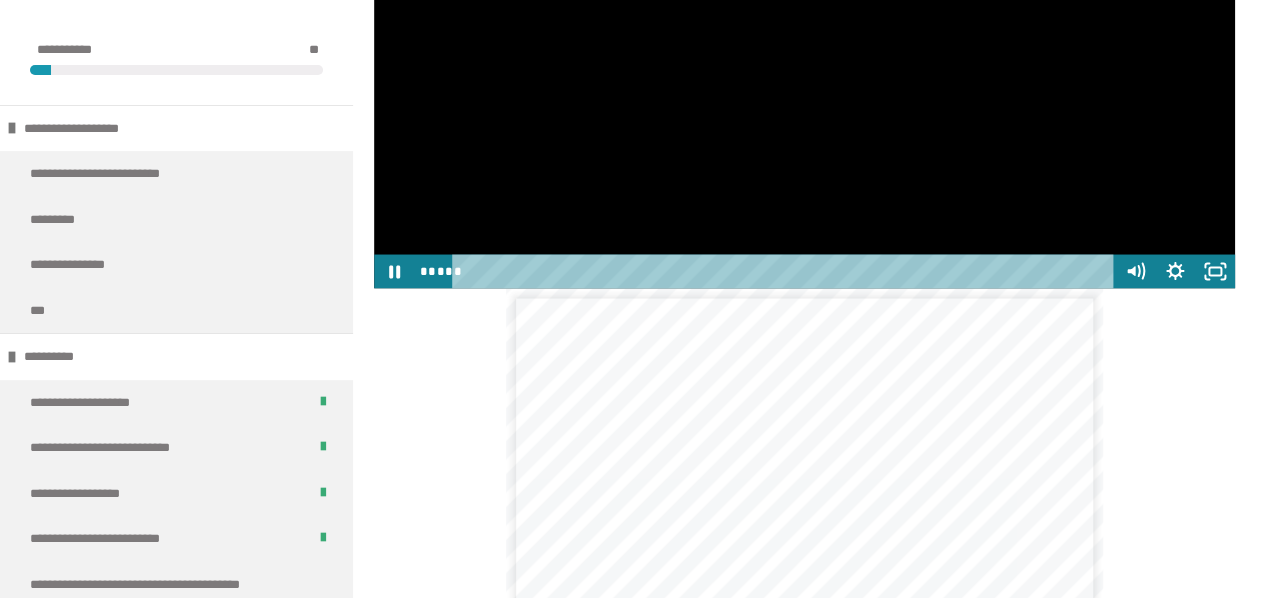 scroll, scrollTop: 1810, scrollLeft: 0, axis: vertical 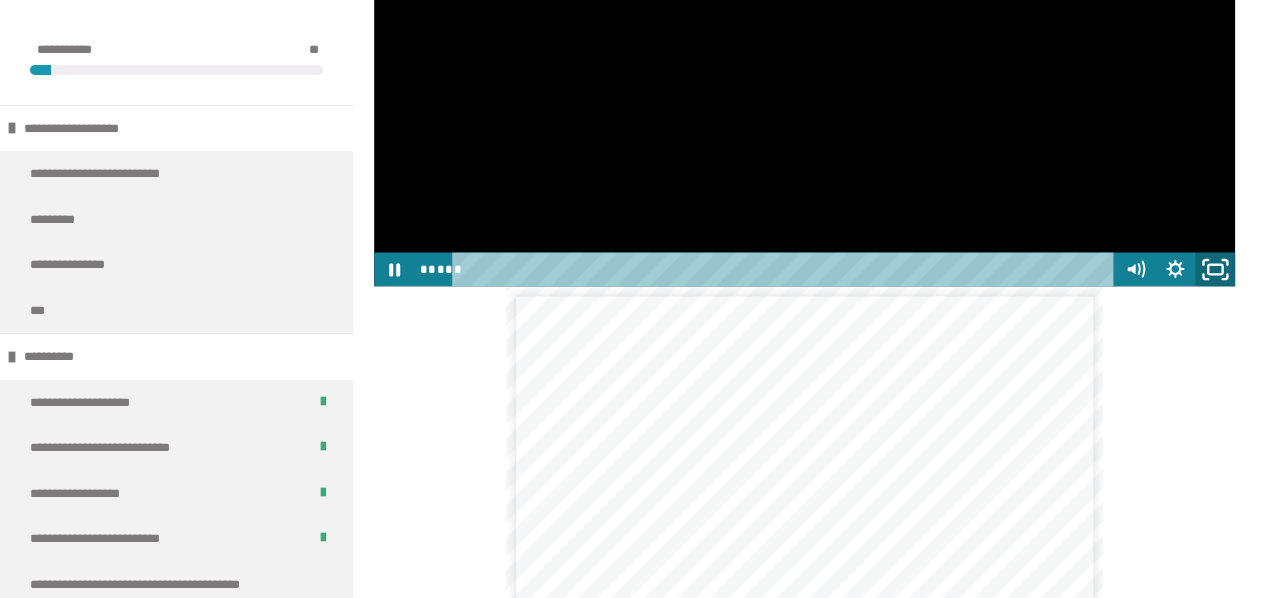 click 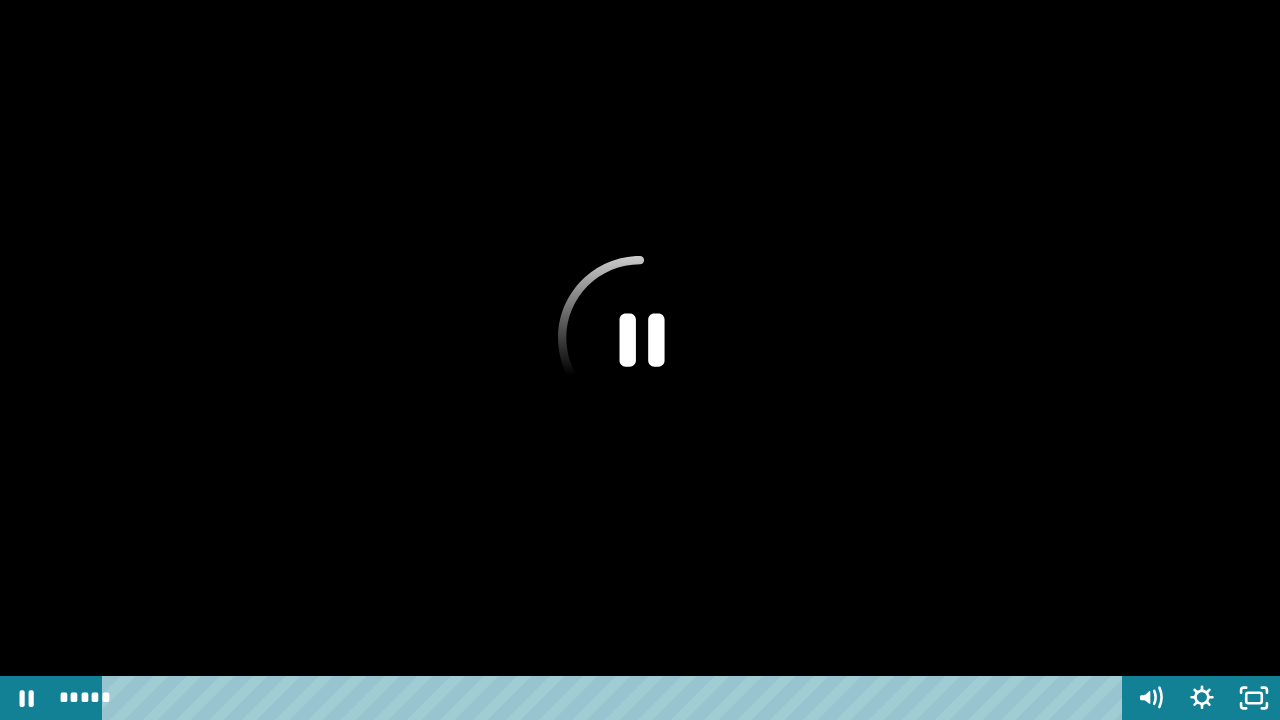 click 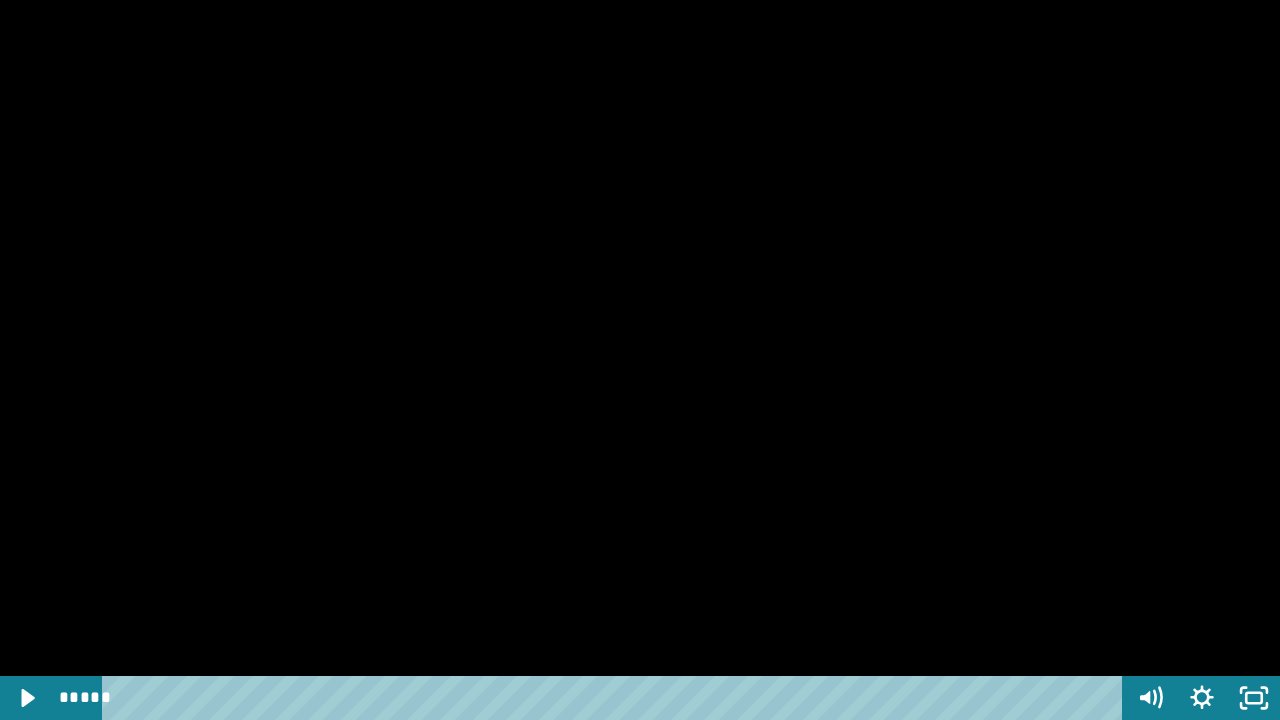 click at bounding box center [640, 360] 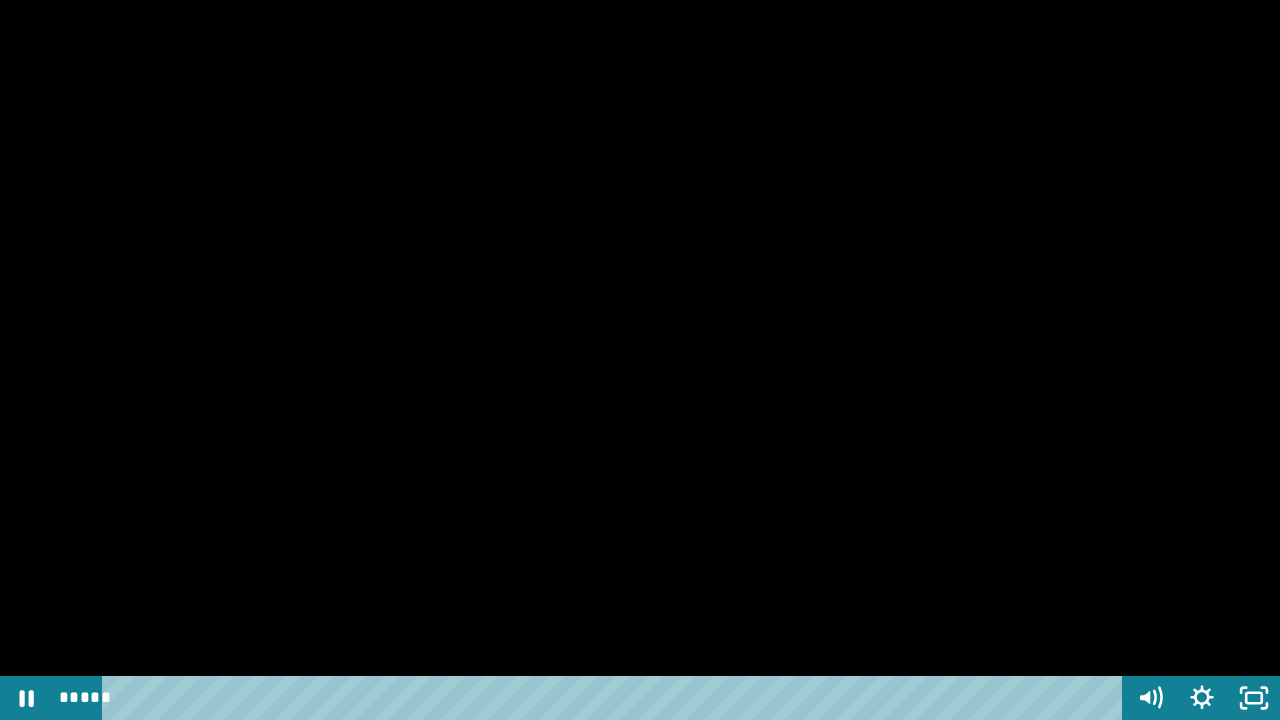 type 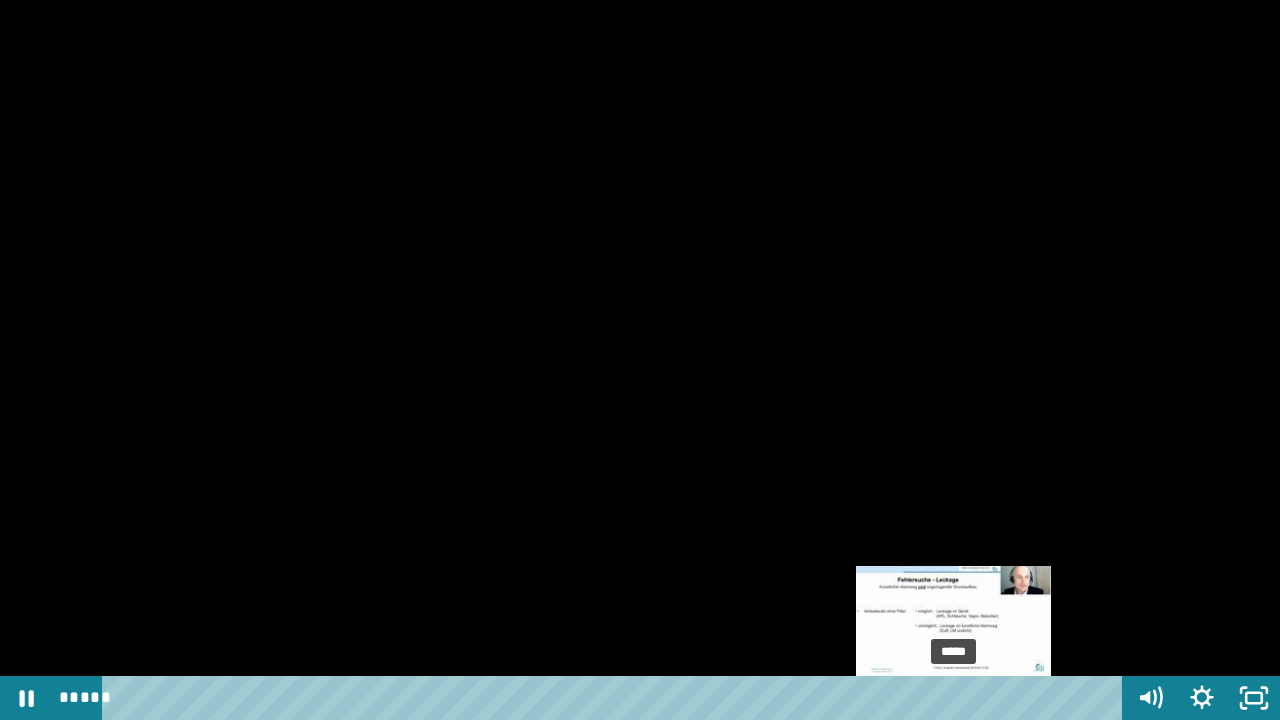 click on "*****" at bounding box center (616, 698) 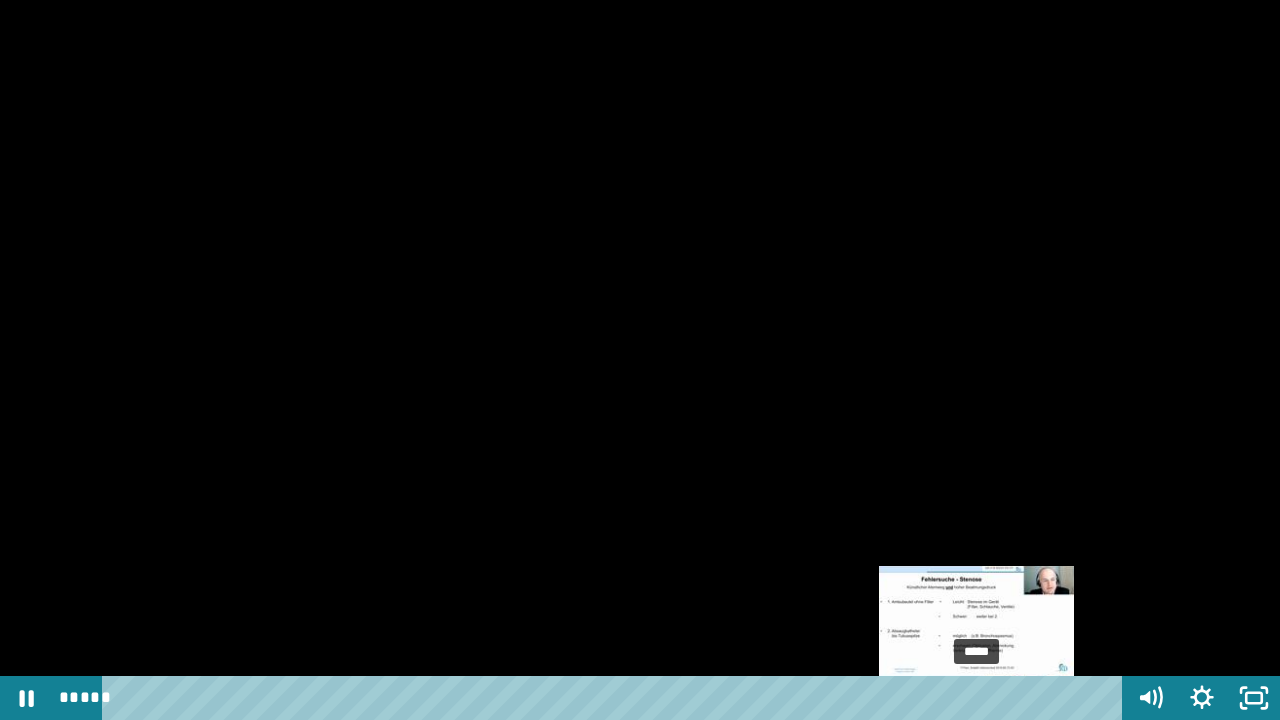 click on "*****" at bounding box center [616, 698] 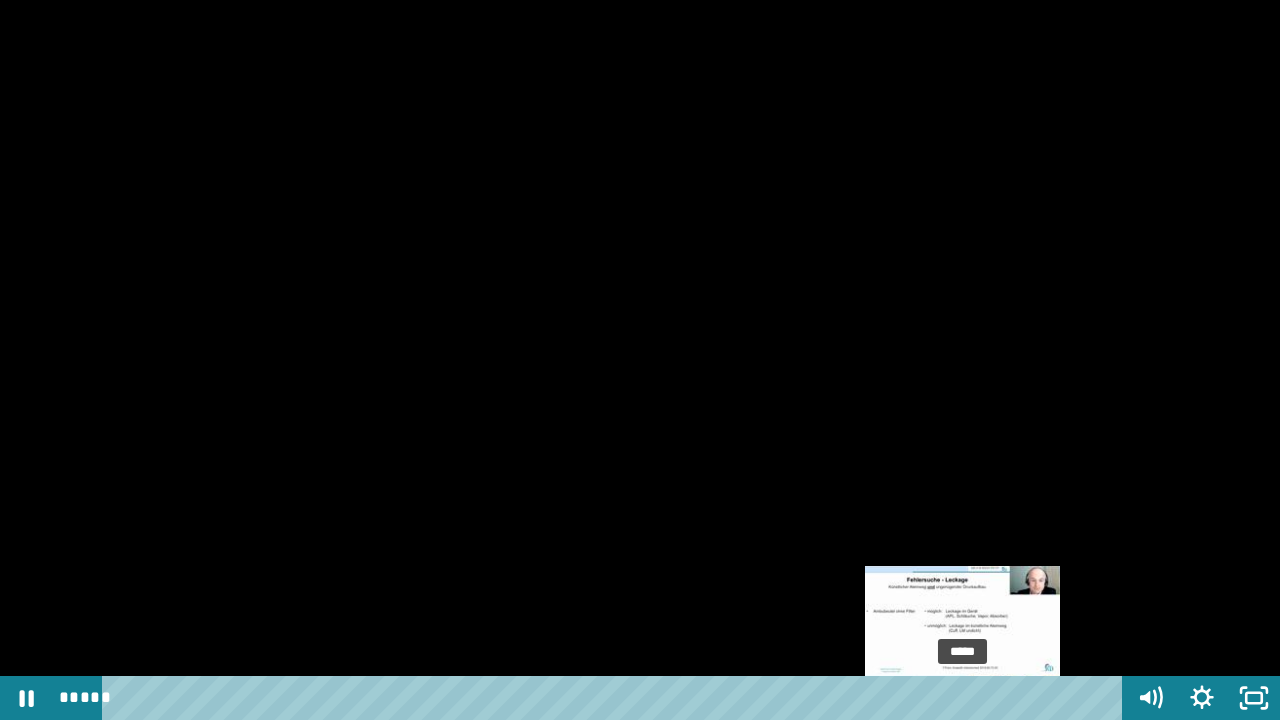 click on "*****" at bounding box center [616, 698] 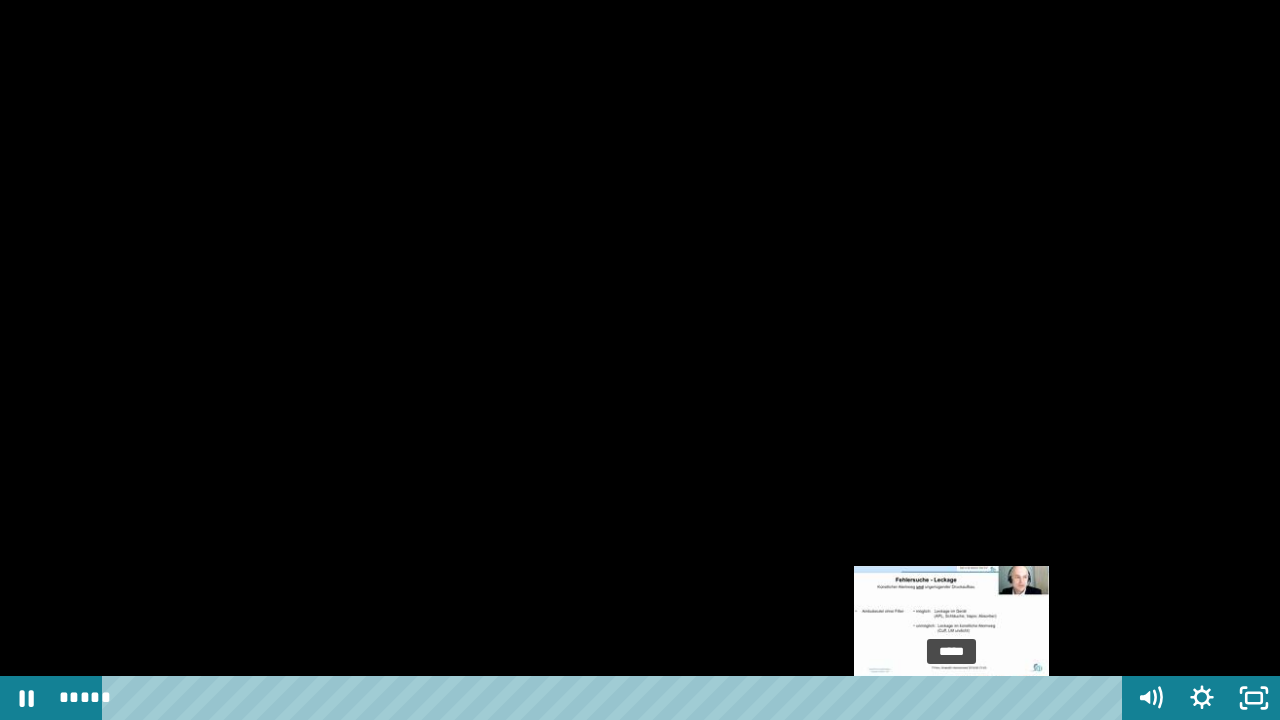 click on "*****" at bounding box center (616, 698) 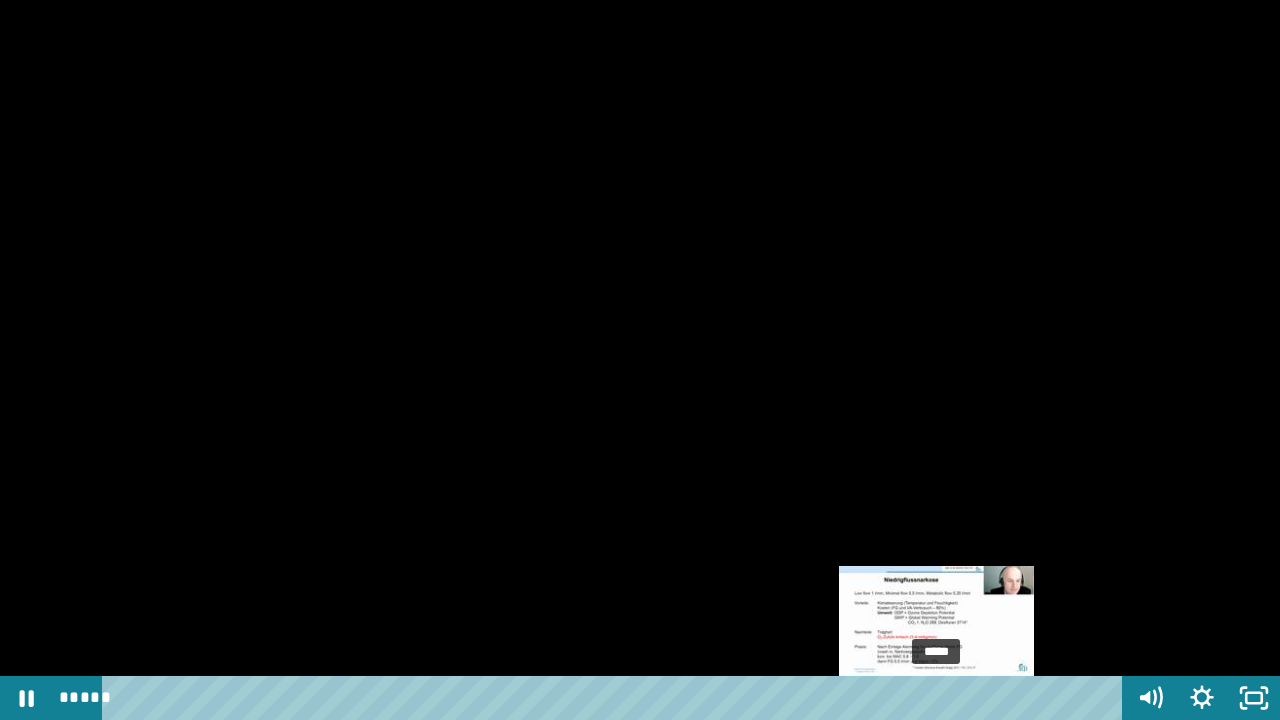 click on "*****" at bounding box center (616, 698) 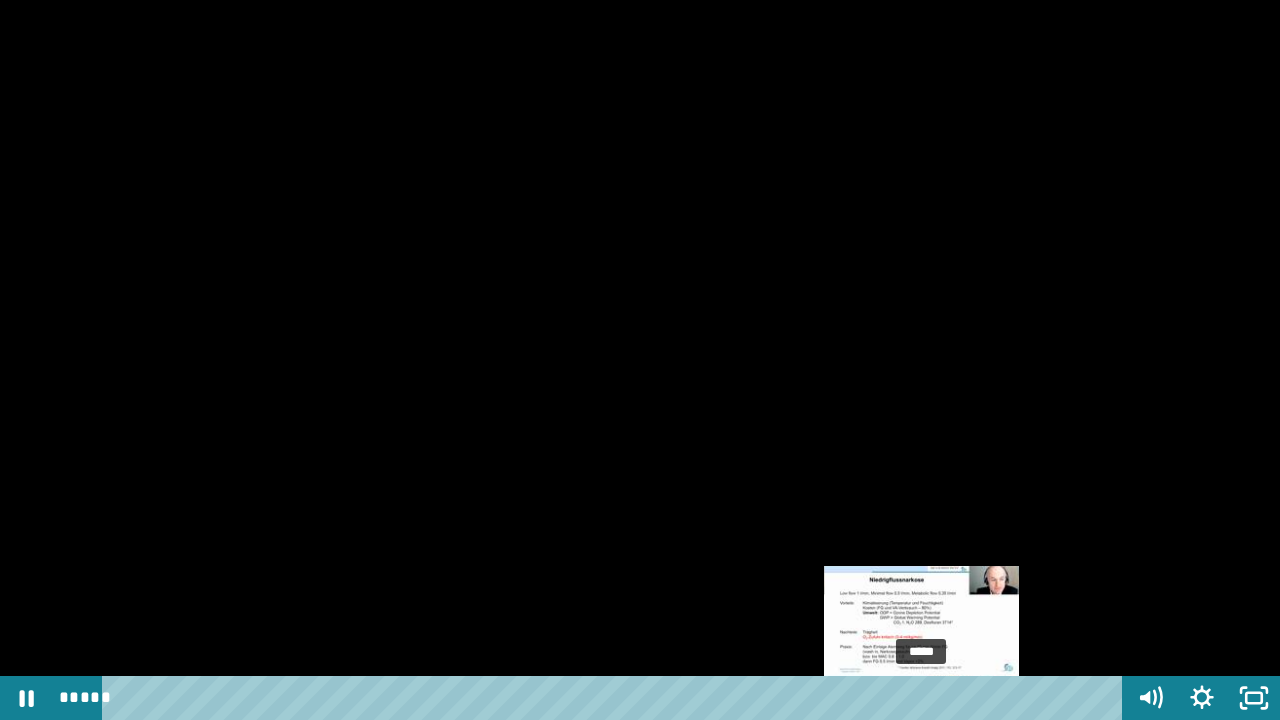 click on "*****" at bounding box center [616, 698] 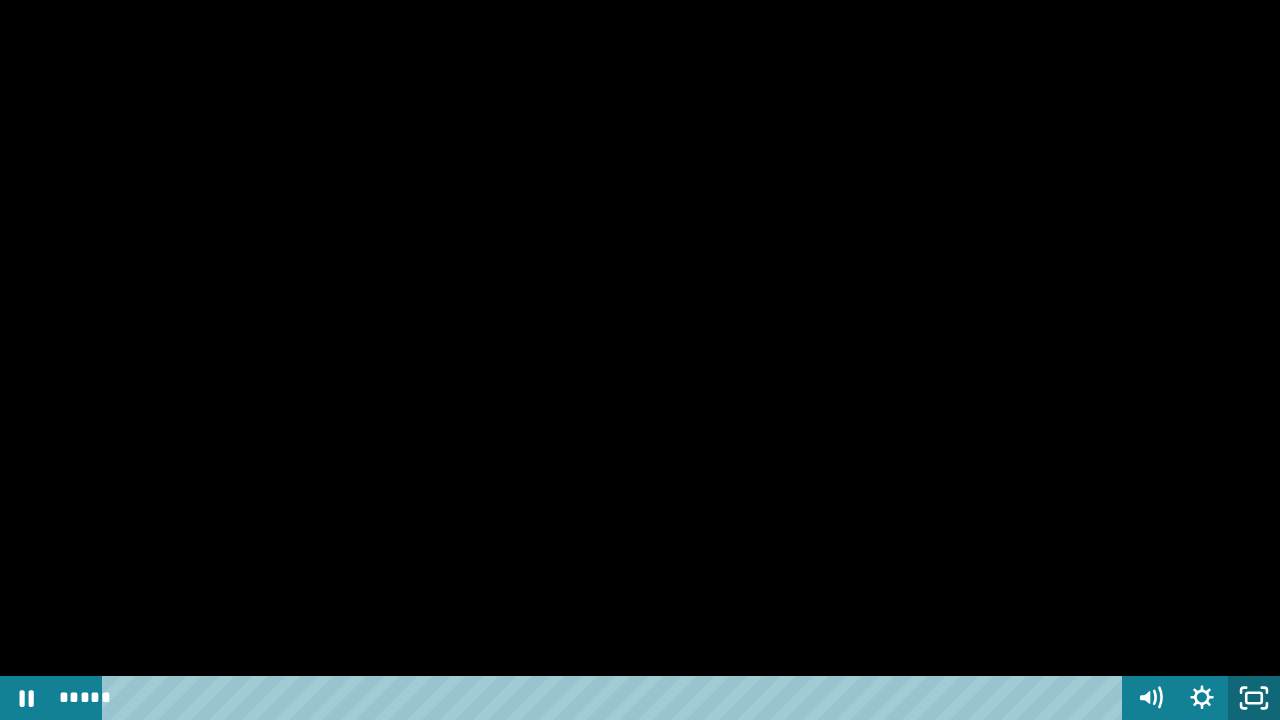 click 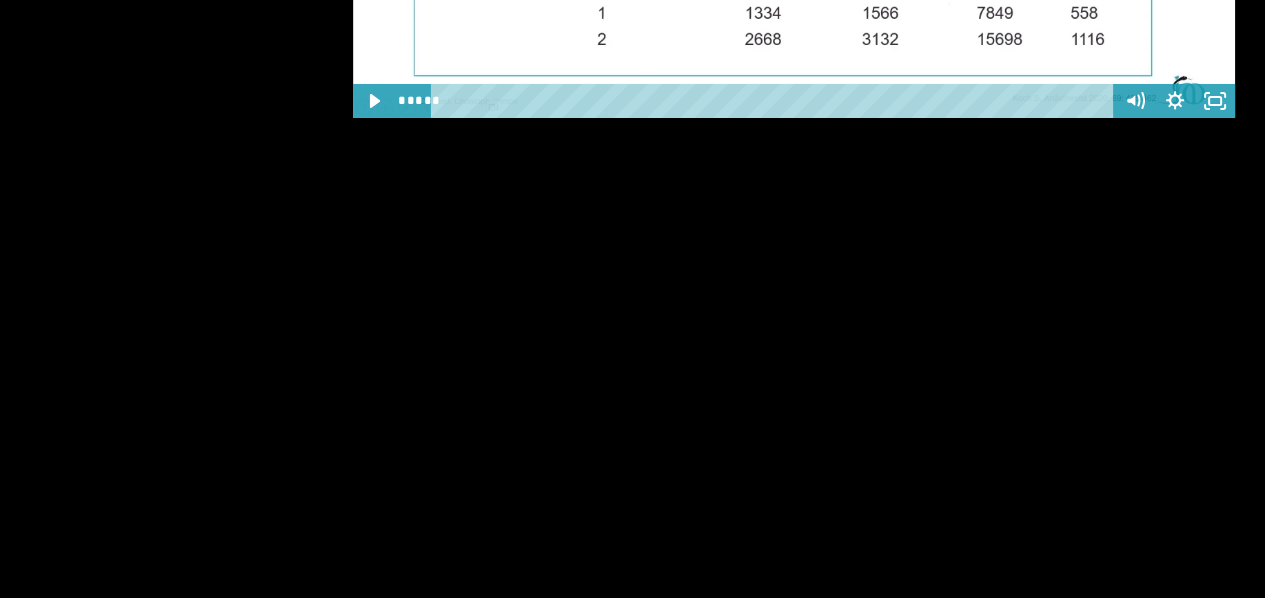 scroll, scrollTop: 3582, scrollLeft: 0, axis: vertical 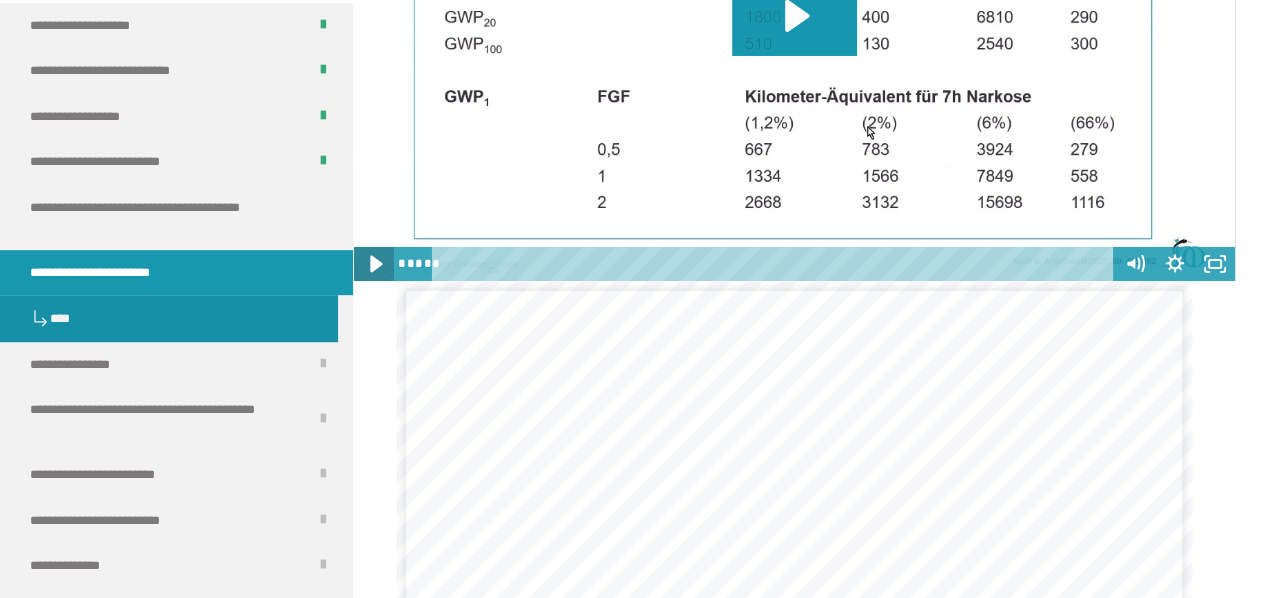 click 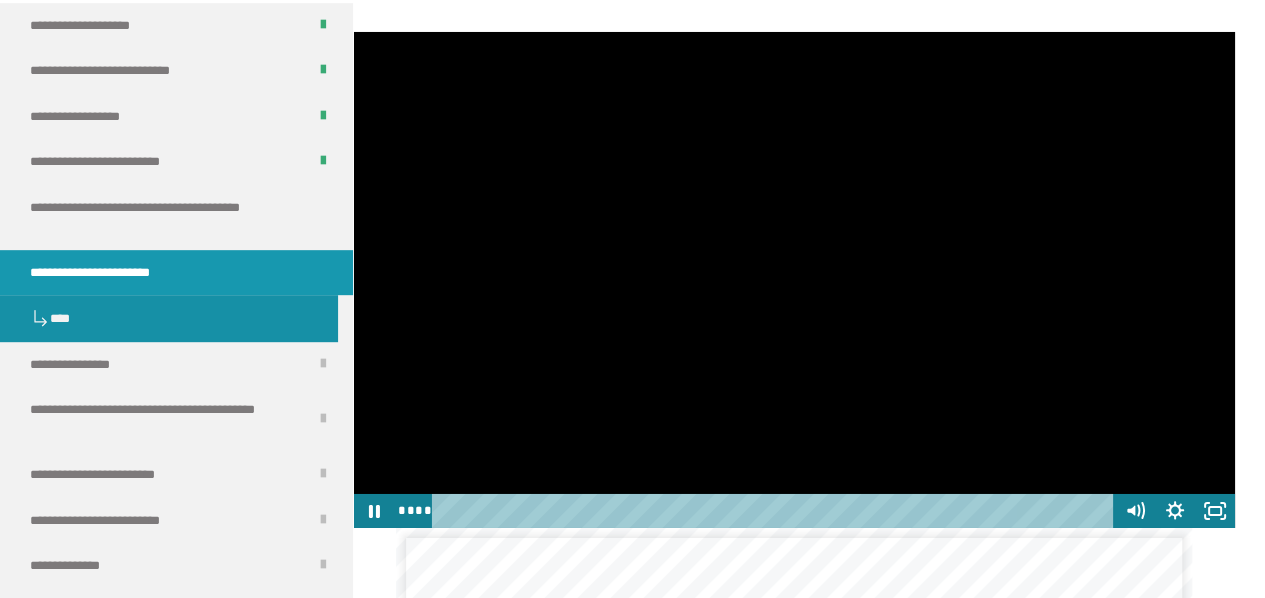 scroll, scrollTop: 3169, scrollLeft: 0, axis: vertical 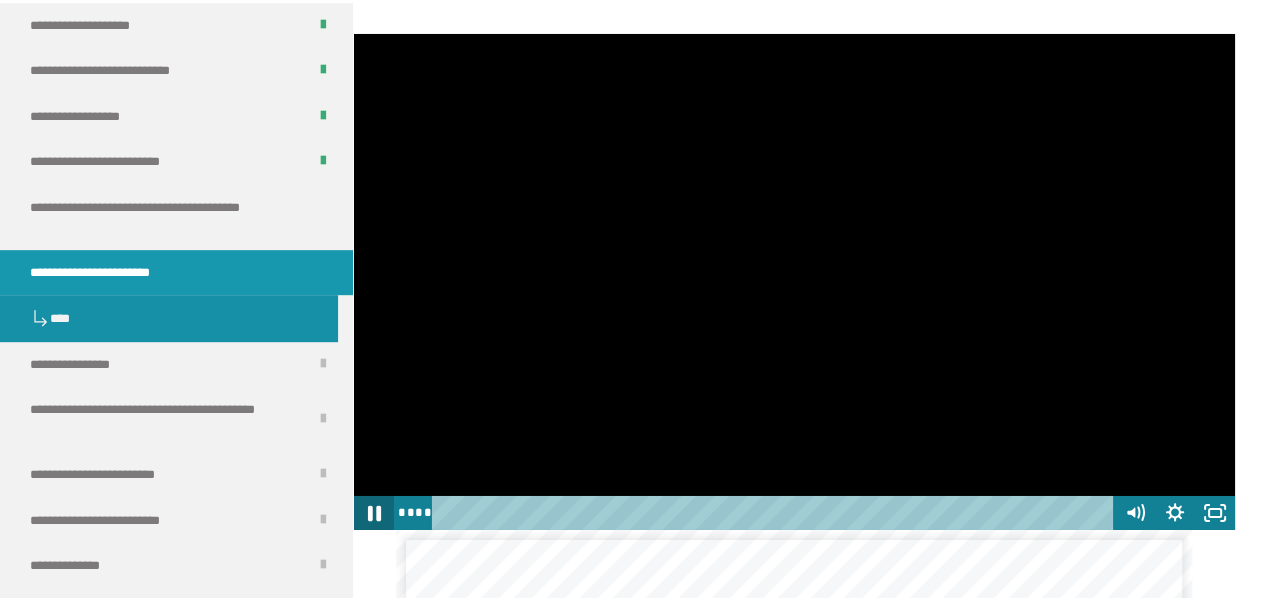 click 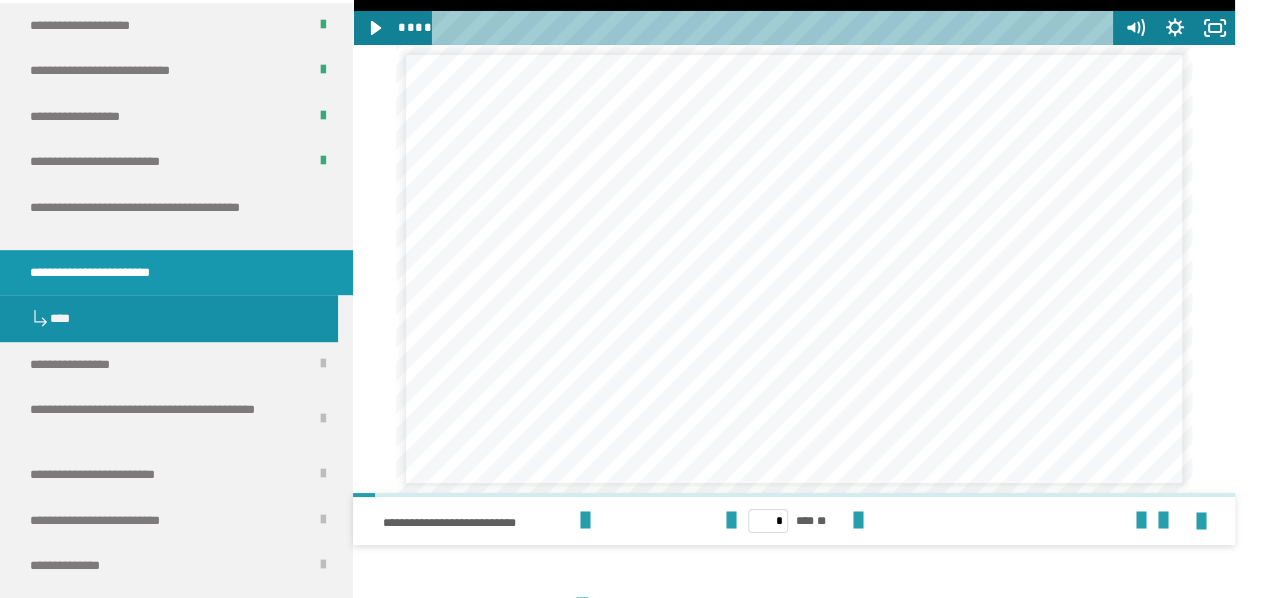 scroll, scrollTop: 3656, scrollLeft: 0, axis: vertical 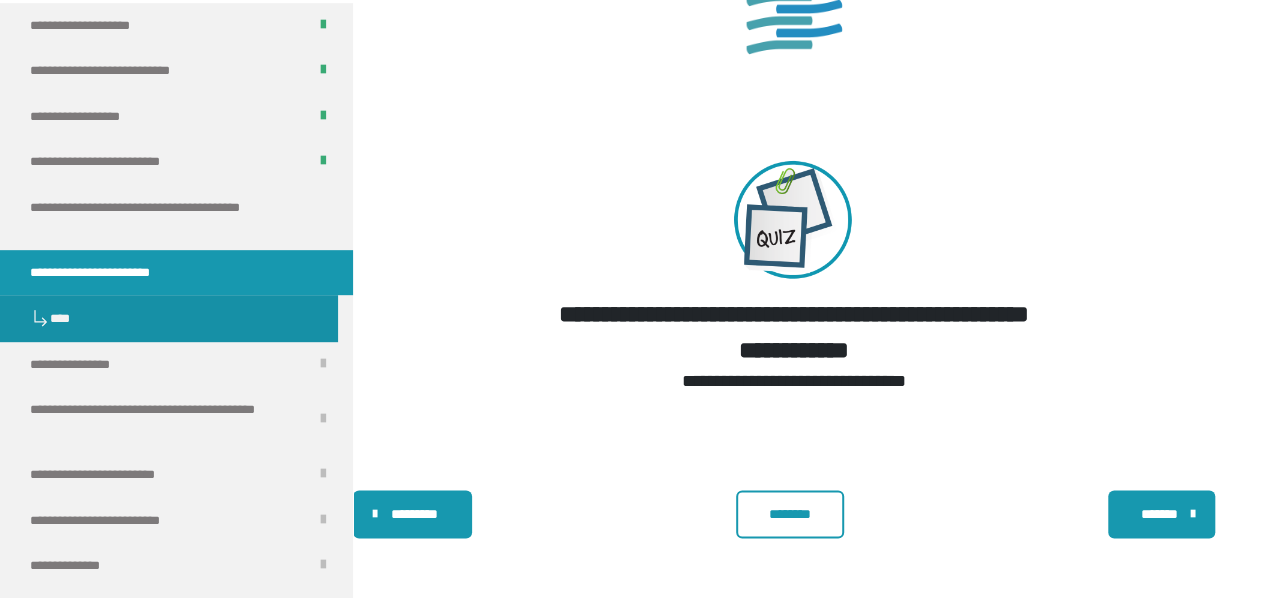 click on "********" at bounding box center (790, 514) 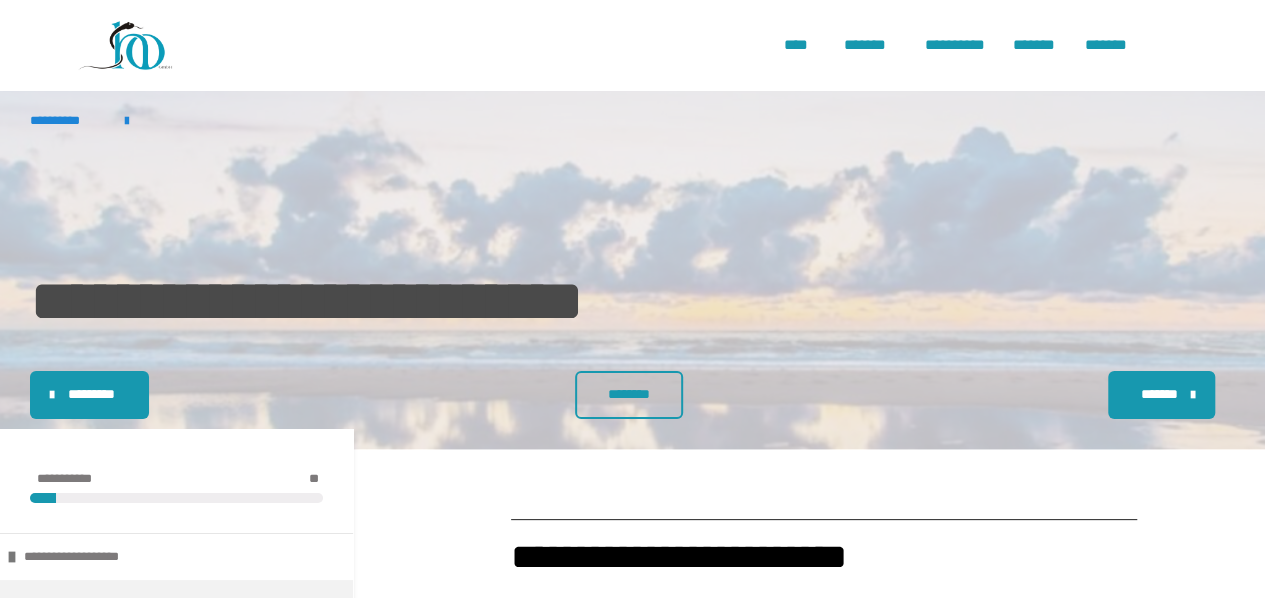 scroll, scrollTop: 0, scrollLeft: 0, axis: both 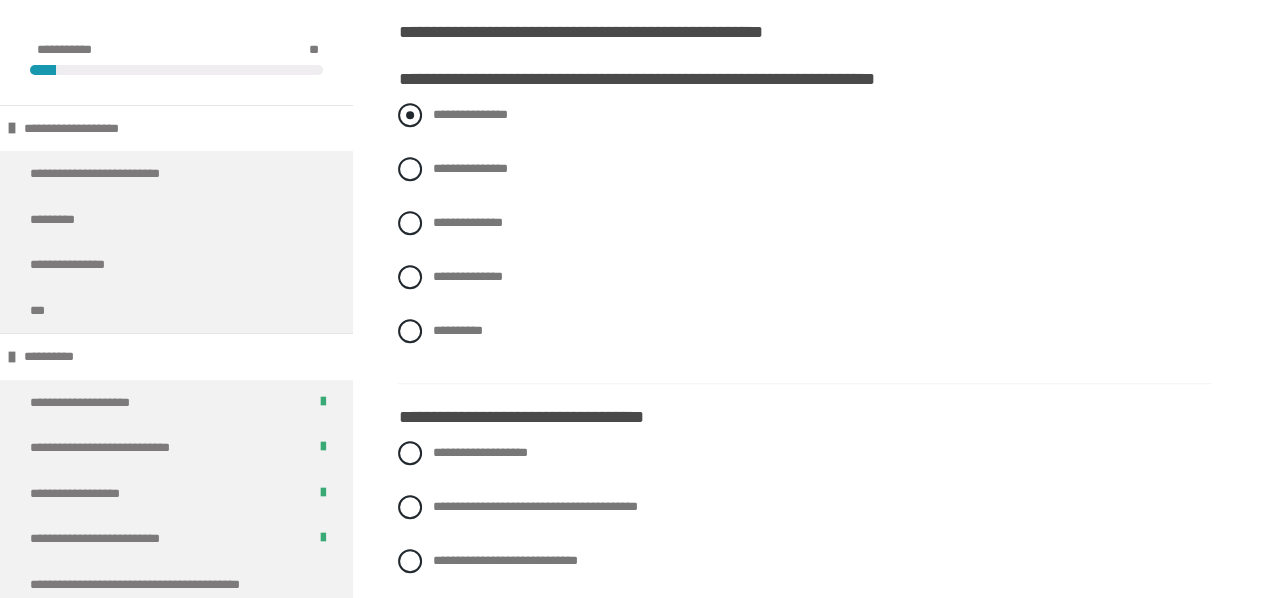 click at bounding box center [410, 115] 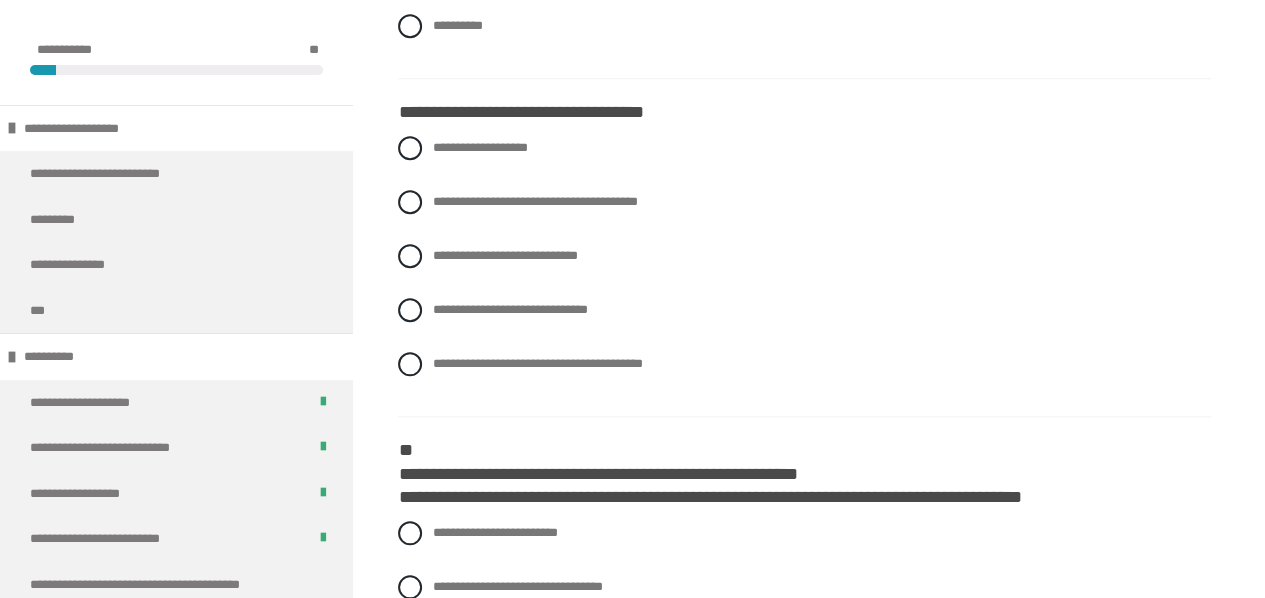 scroll, scrollTop: 809, scrollLeft: 0, axis: vertical 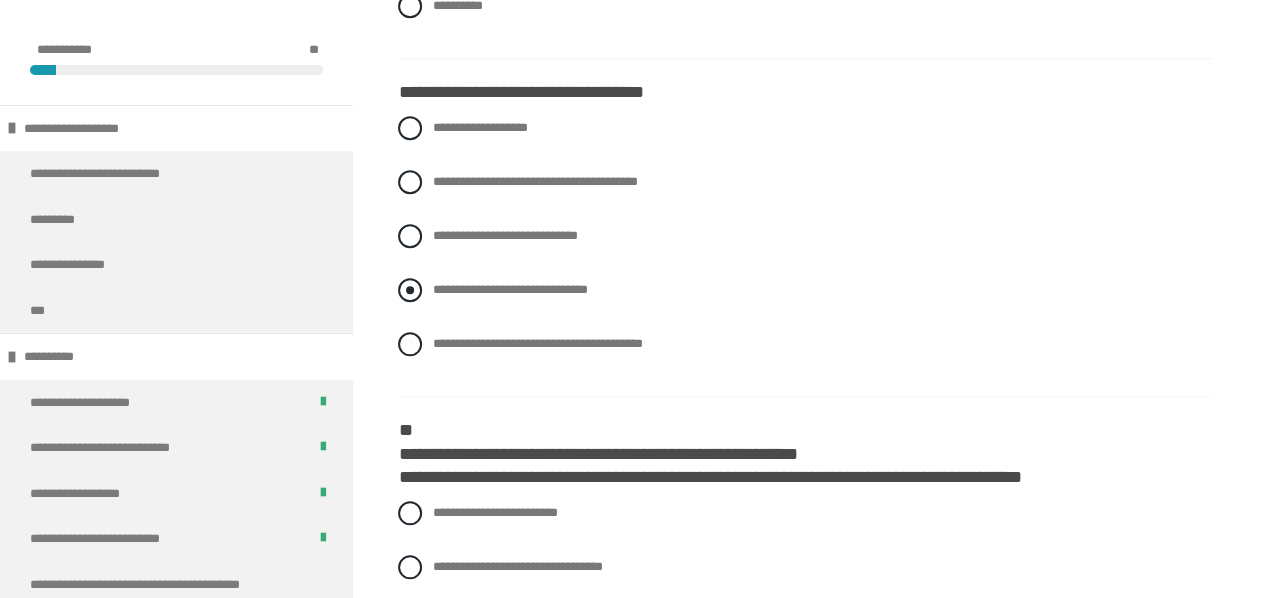 click at bounding box center (410, 290) 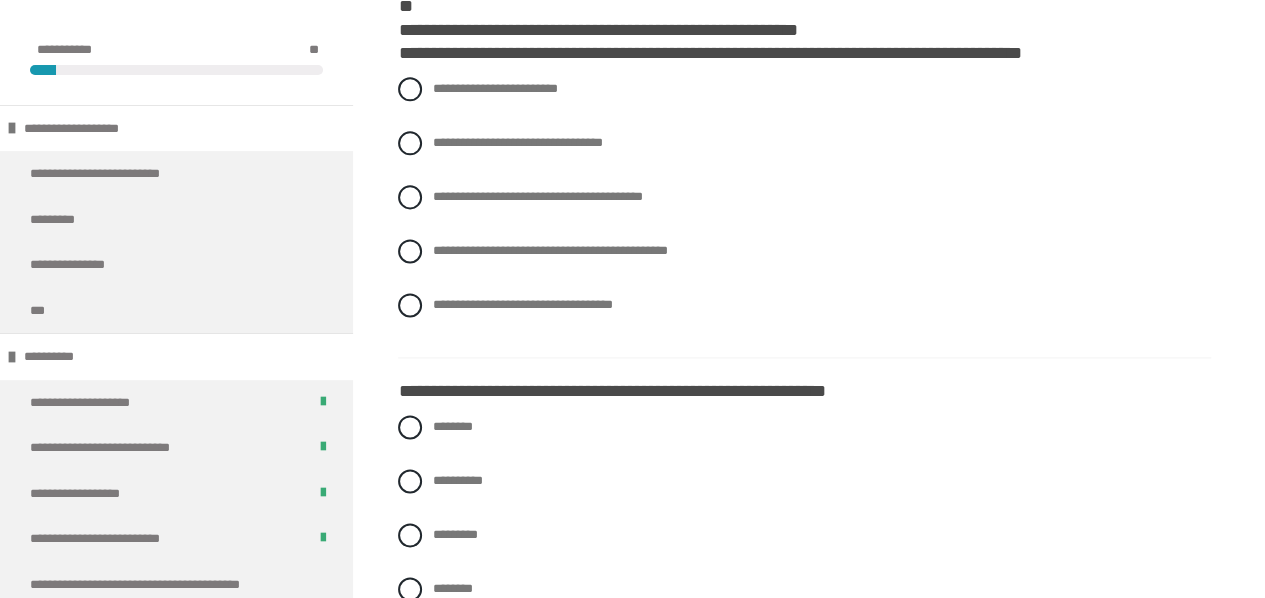scroll, scrollTop: 1242, scrollLeft: 0, axis: vertical 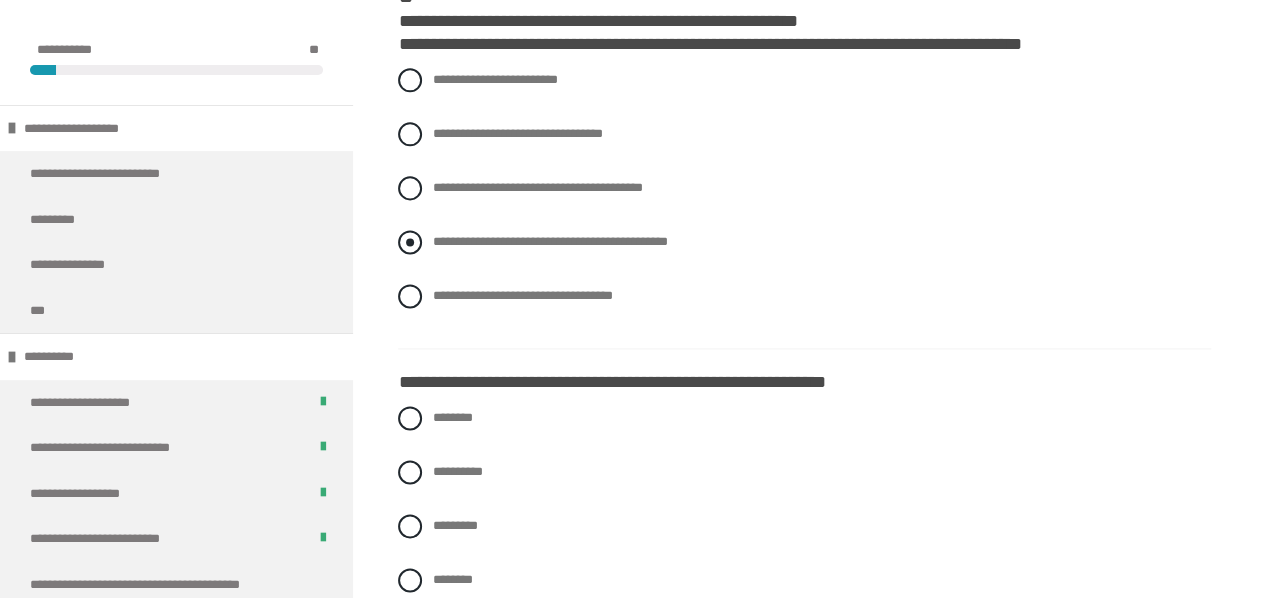 click at bounding box center (410, 242) 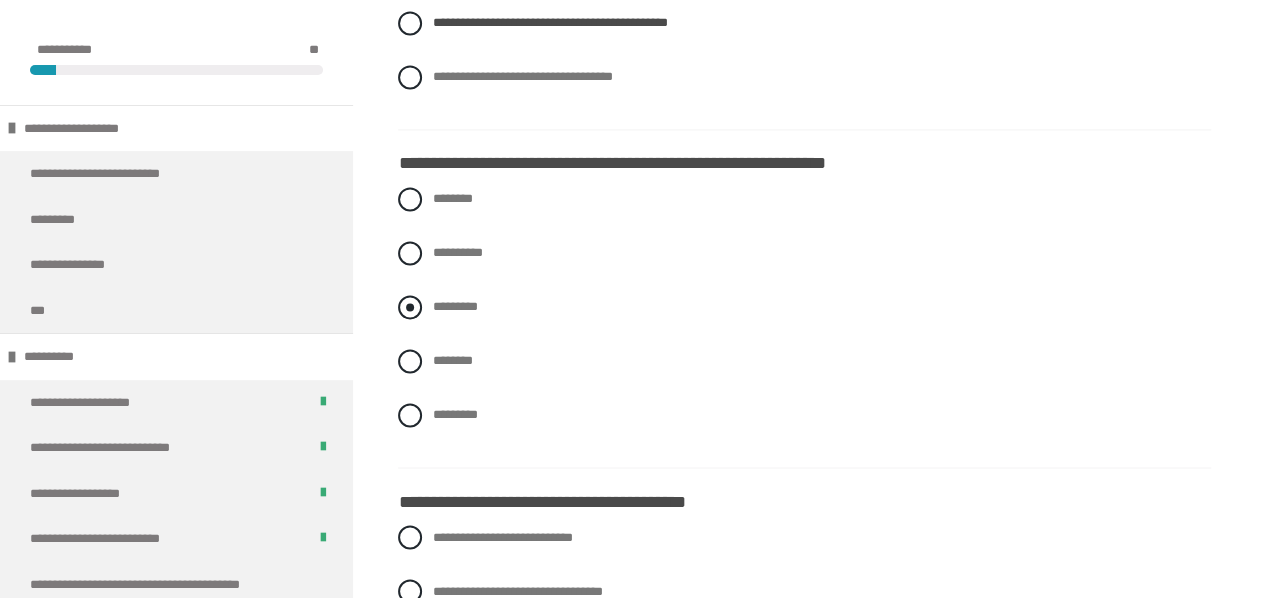 scroll, scrollTop: 1462, scrollLeft: 0, axis: vertical 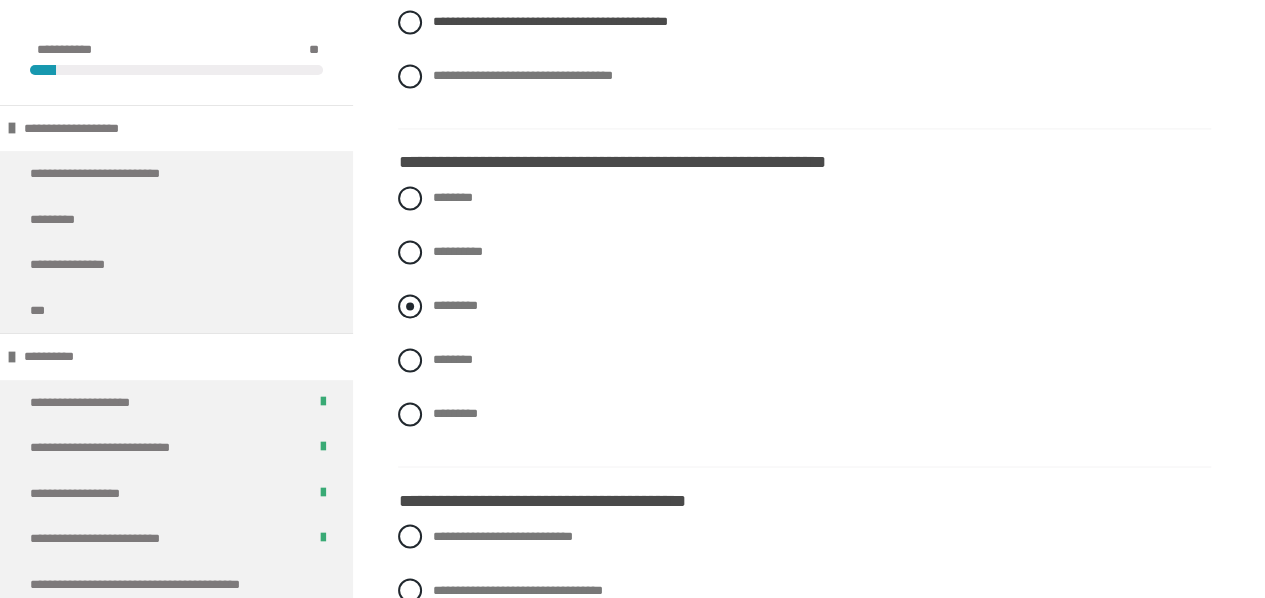 click at bounding box center (410, 306) 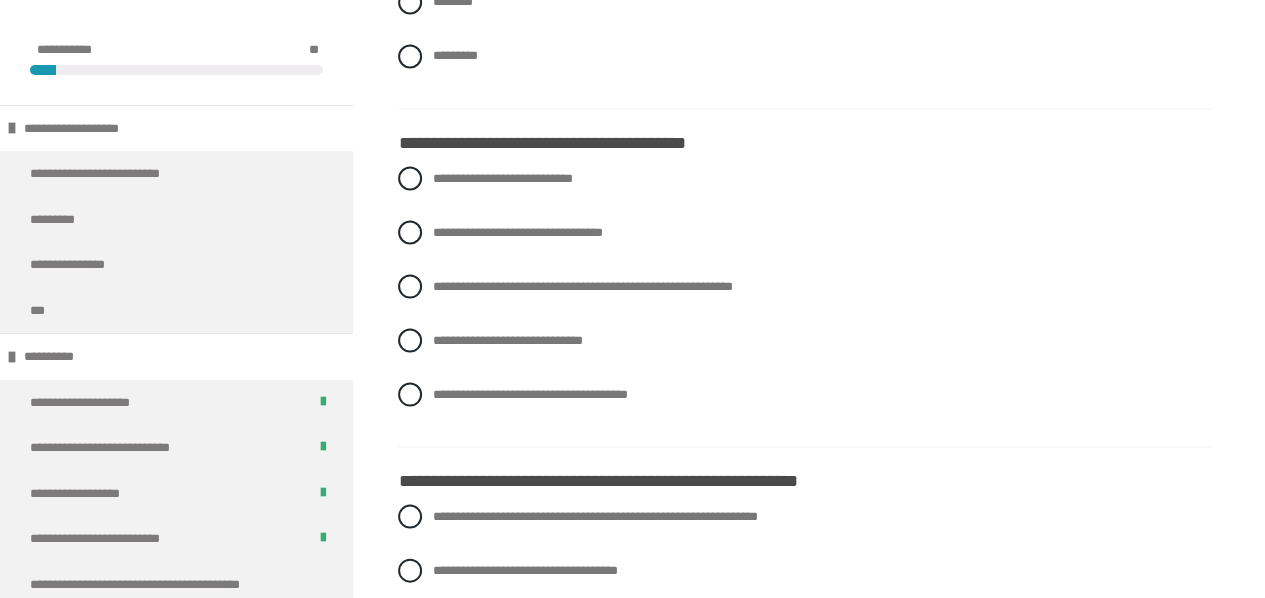 scroll, scrollTop: 1821, scrollLeft: 0, axis: vertical 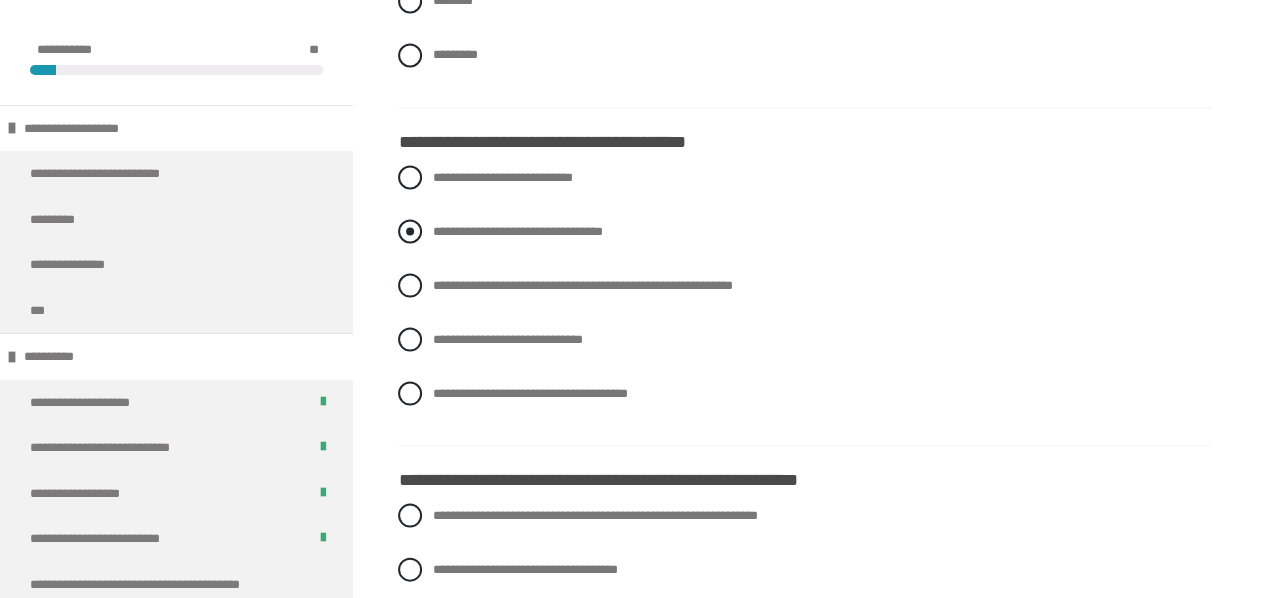 click at bounding box center [410, 231] 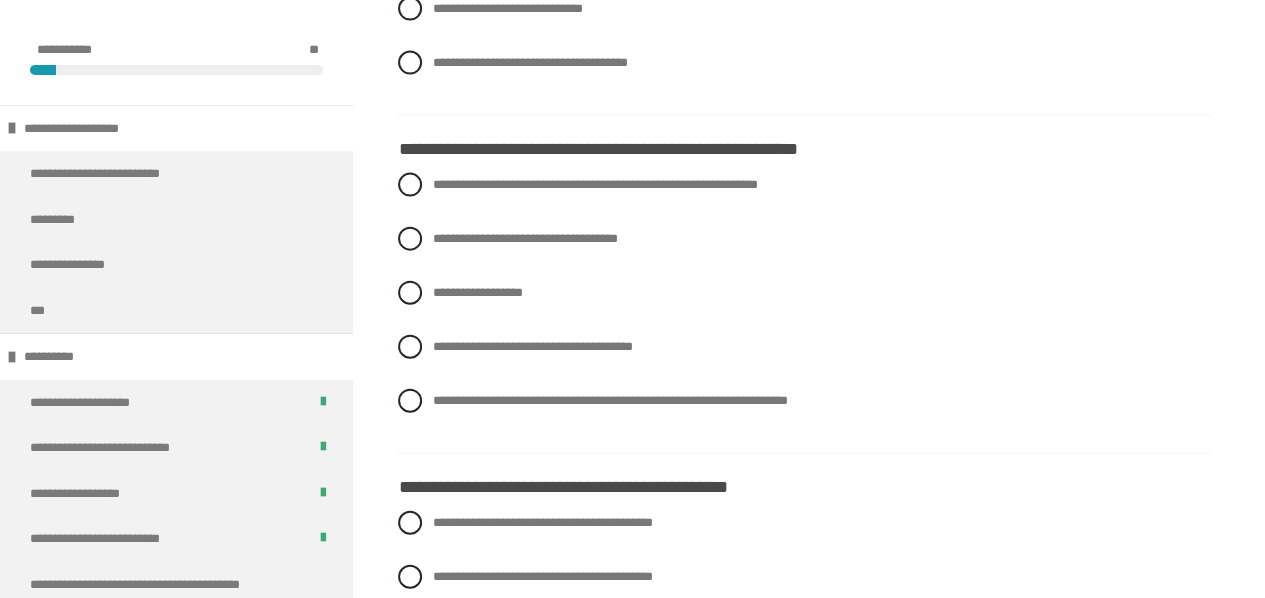 scroll, scrollTop: 2153, scrollLeft: 0, axis: vertical 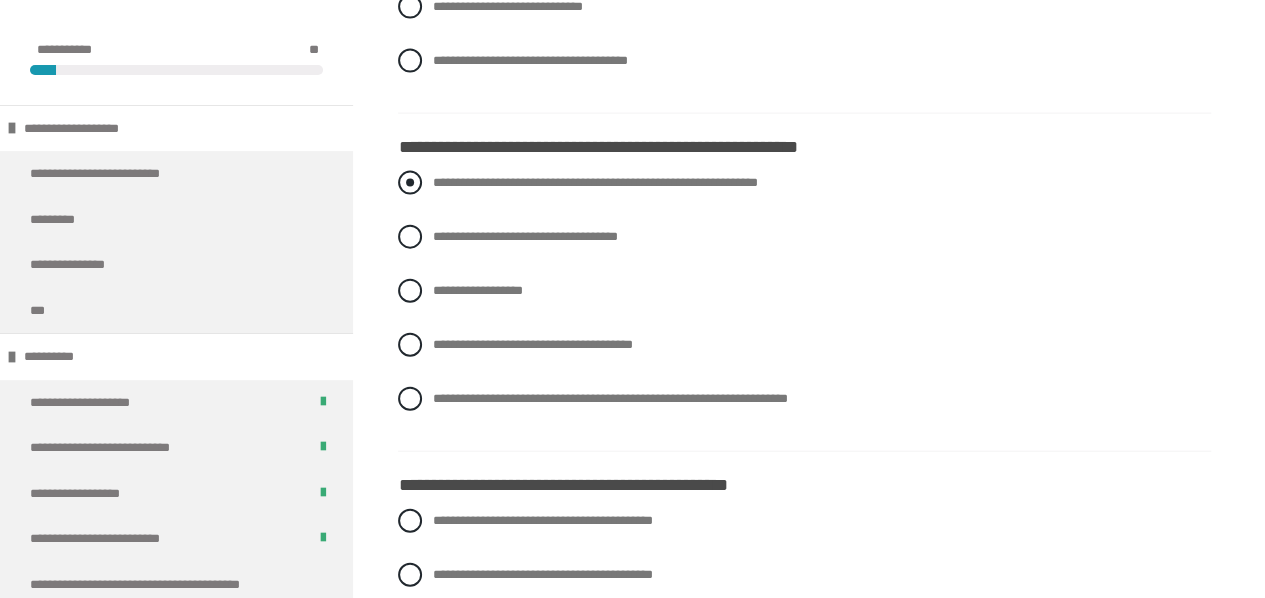 click at bounding box center [410, 183] 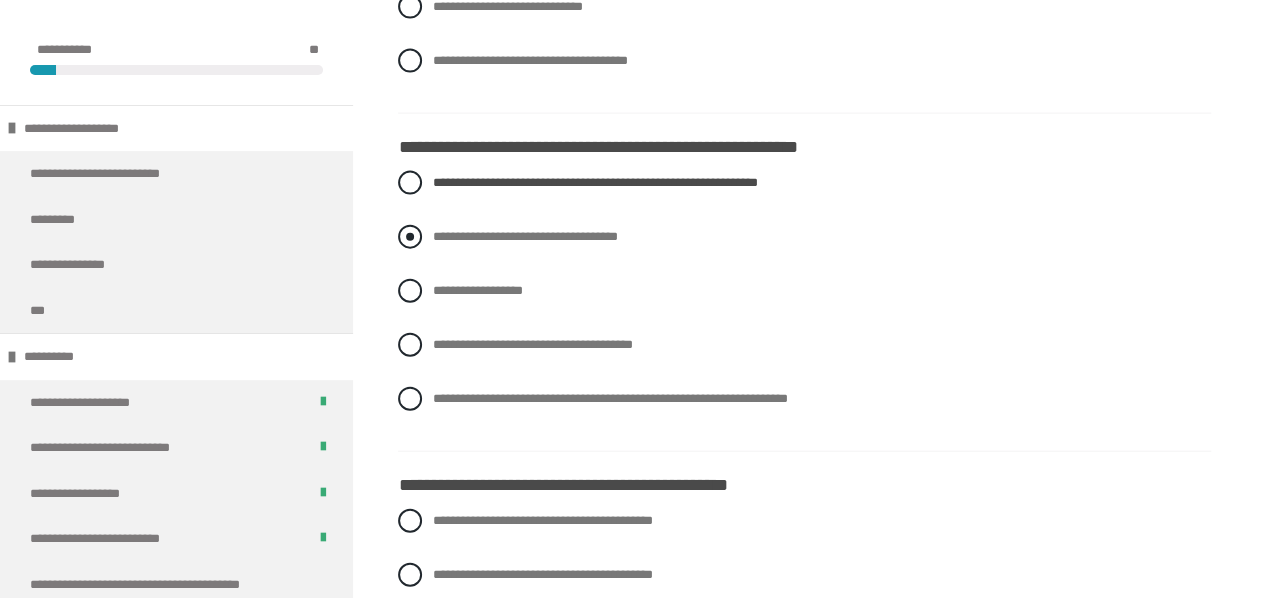 click at bounding box center (410, 237) 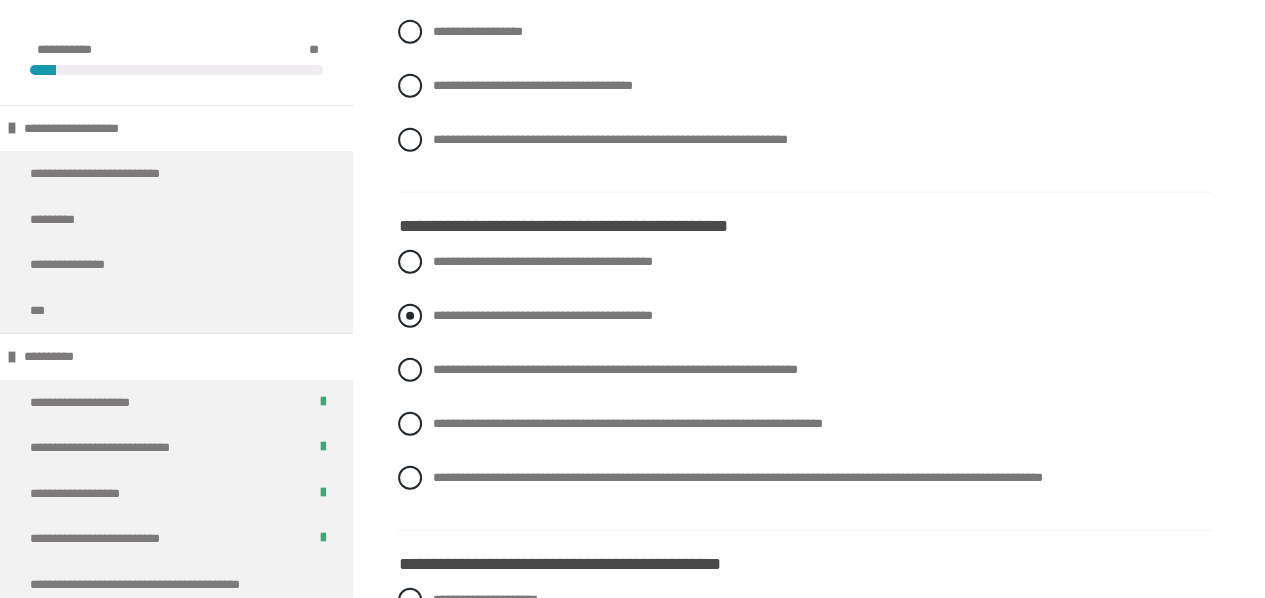 scroll, scrollTop: 2425, scrollLeft: 0, axis: vertical 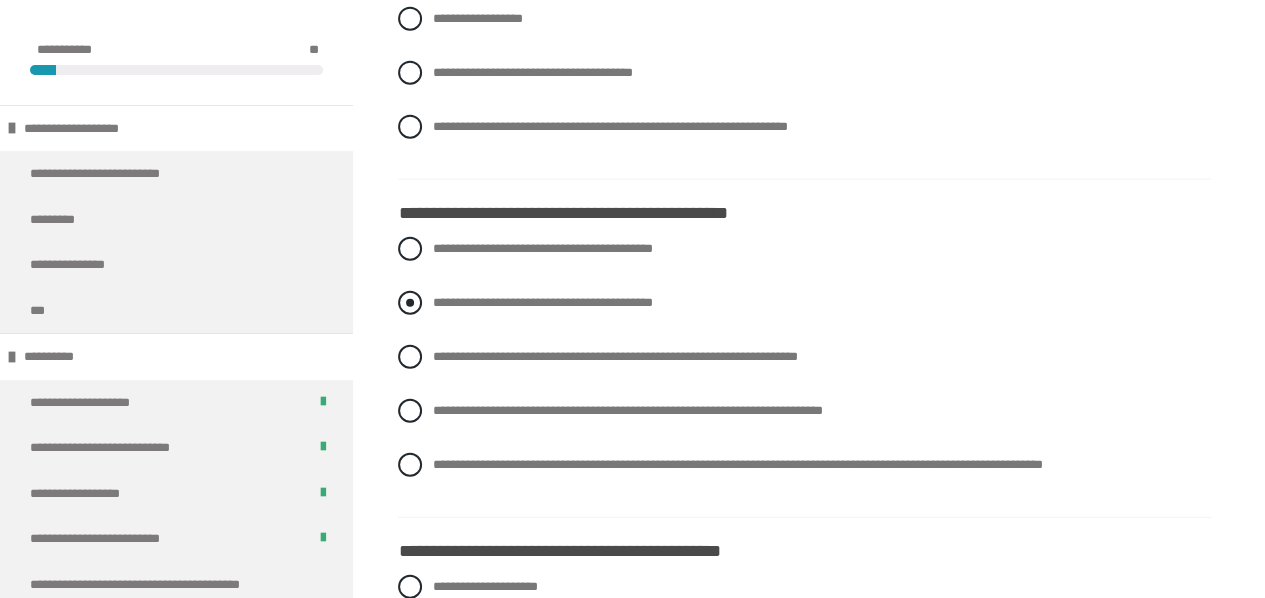 click at bounding box center [410, 303] 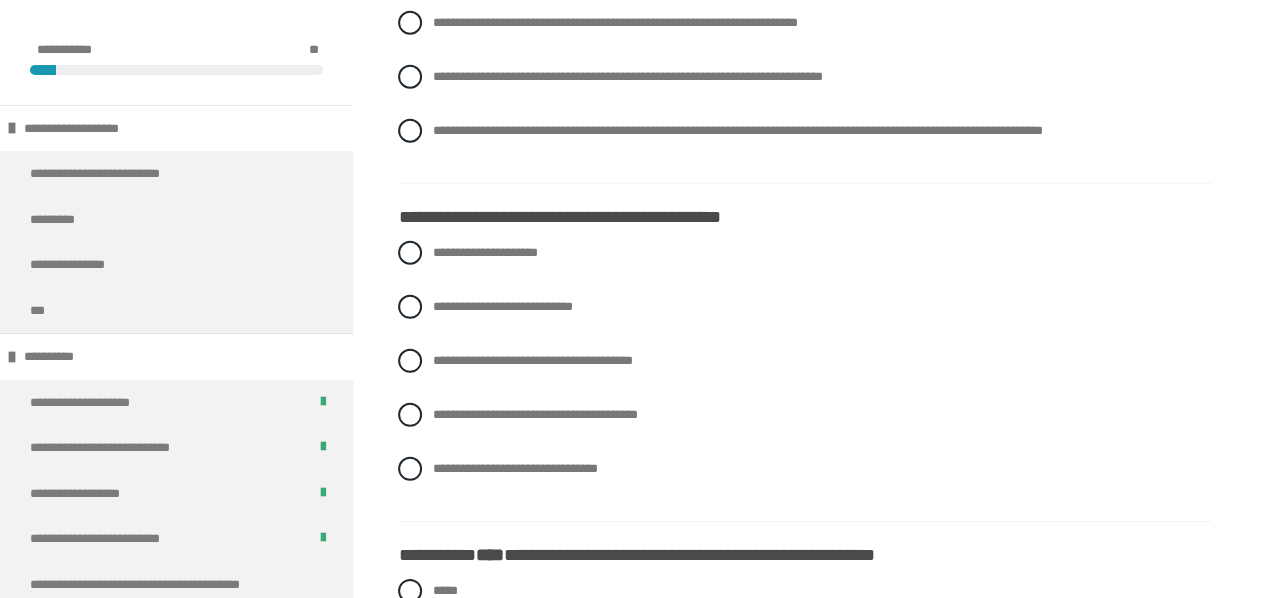 scroll, scrollTop: 2762, scrollLeft: 0, axis: vertical 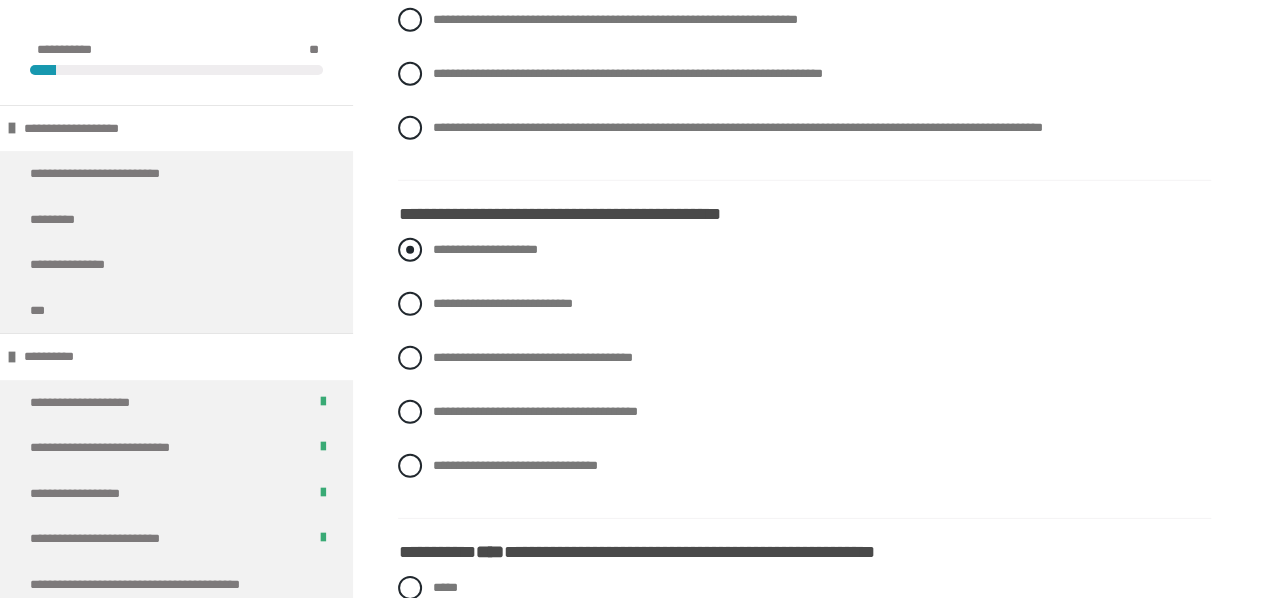 click on "**********" at bounding box center (804, 250) 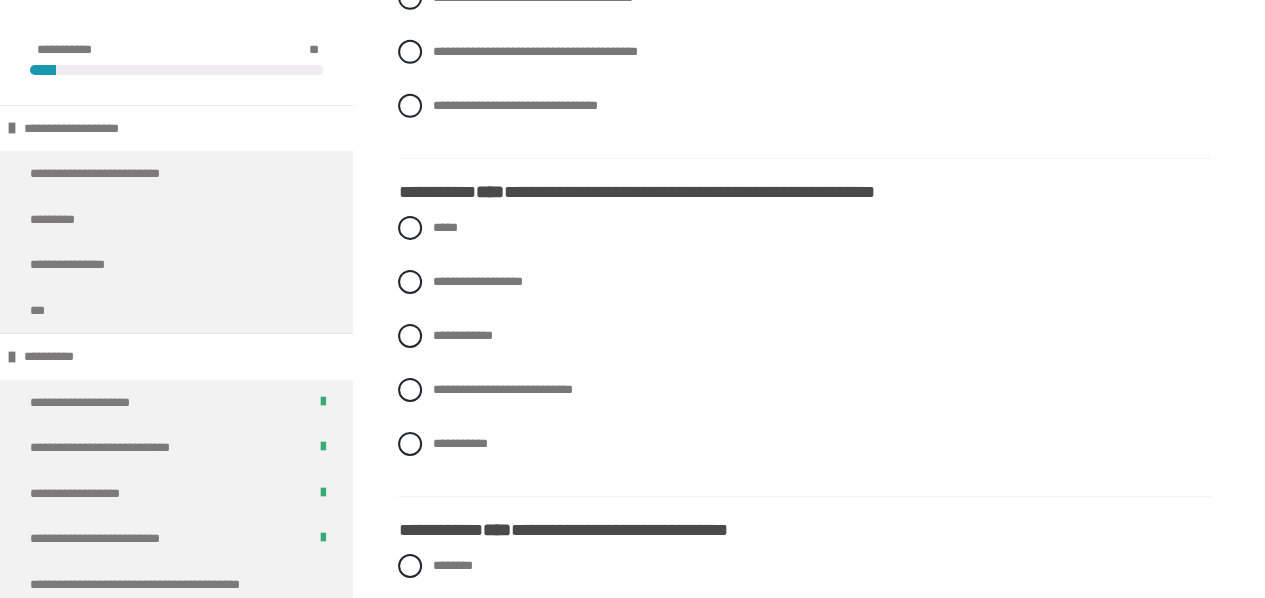 scroll, scrollTop: 3123, scrollLeft: 0, axis: vertical 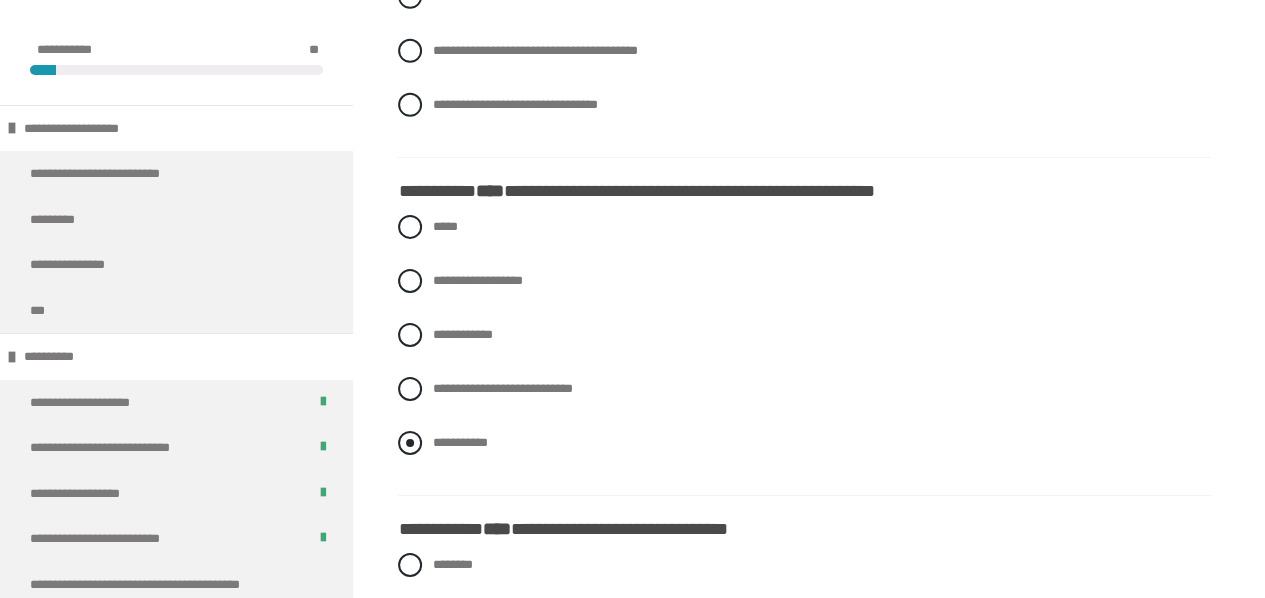 click at bounding box center [410, 443] 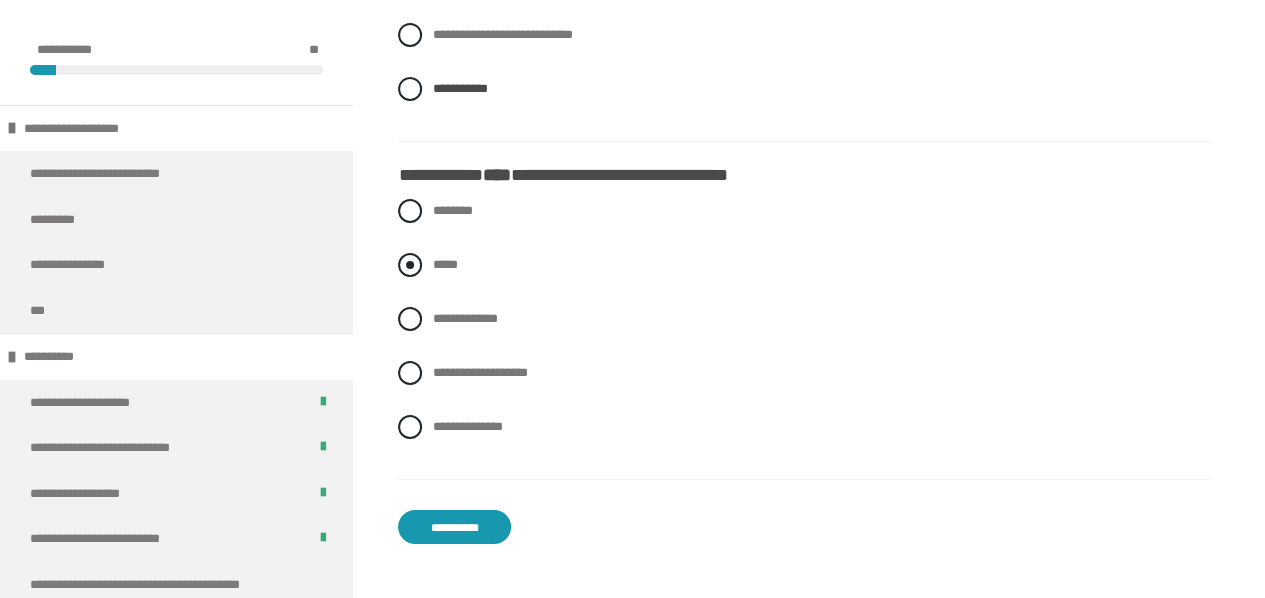 scroll, scrollTop: 3479, scrollLeft: 0, axis: vertical 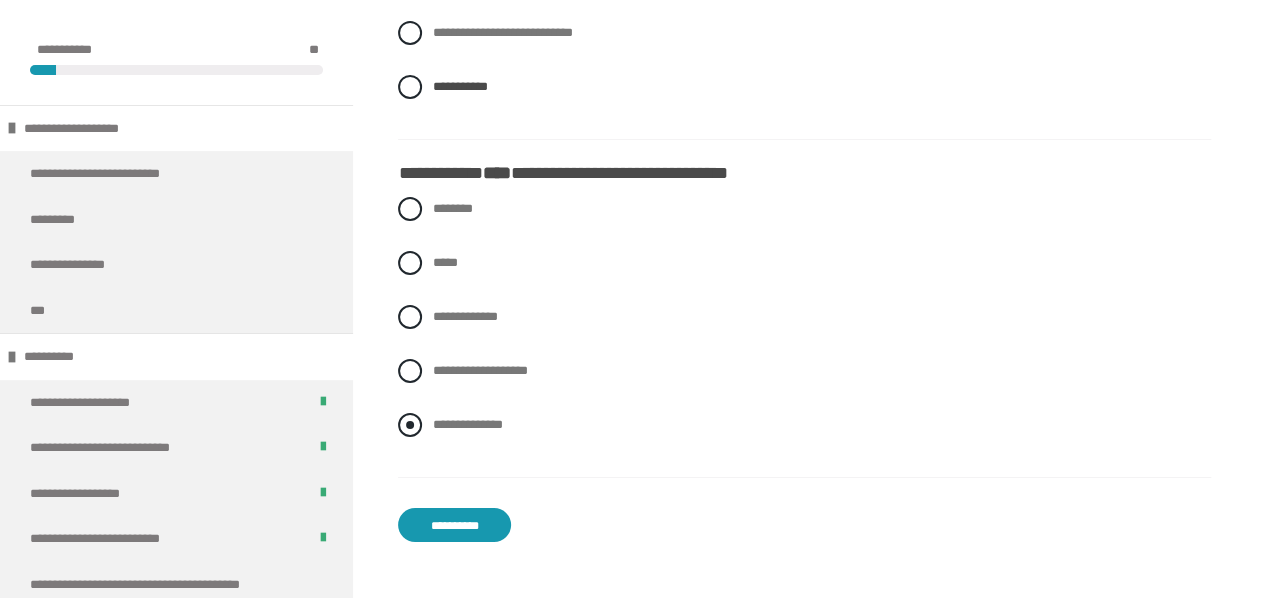 click on "**********" at bounding box center [467, 424] 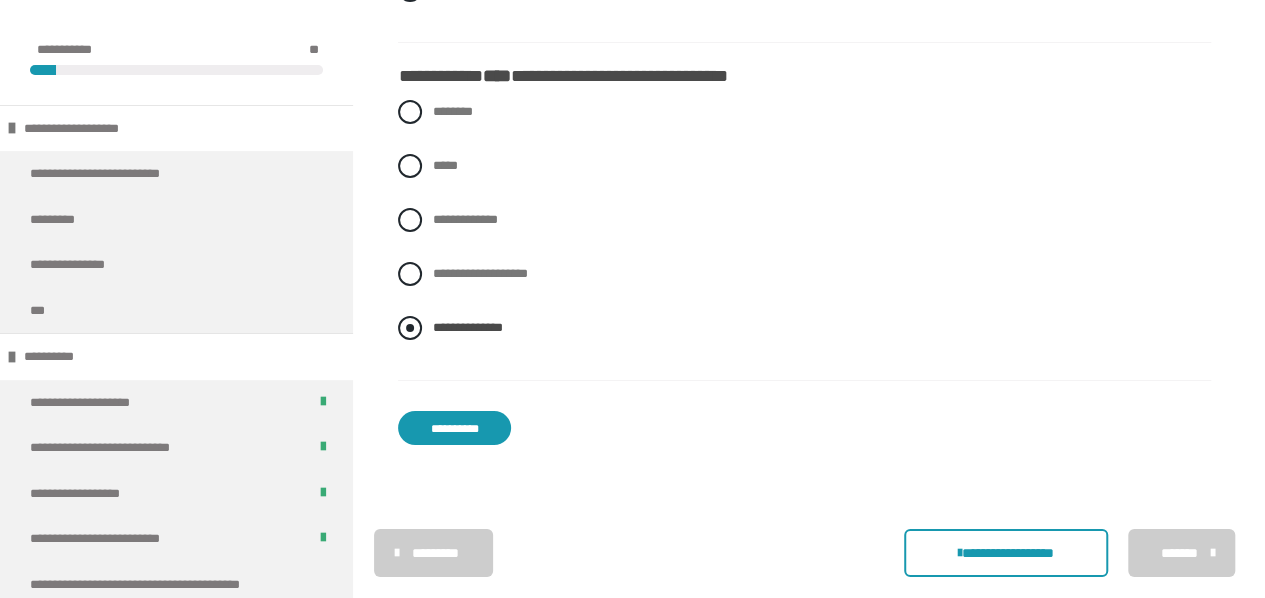 scroll, scrollTop: 3577, scrollLeft: 0, axis: vertical 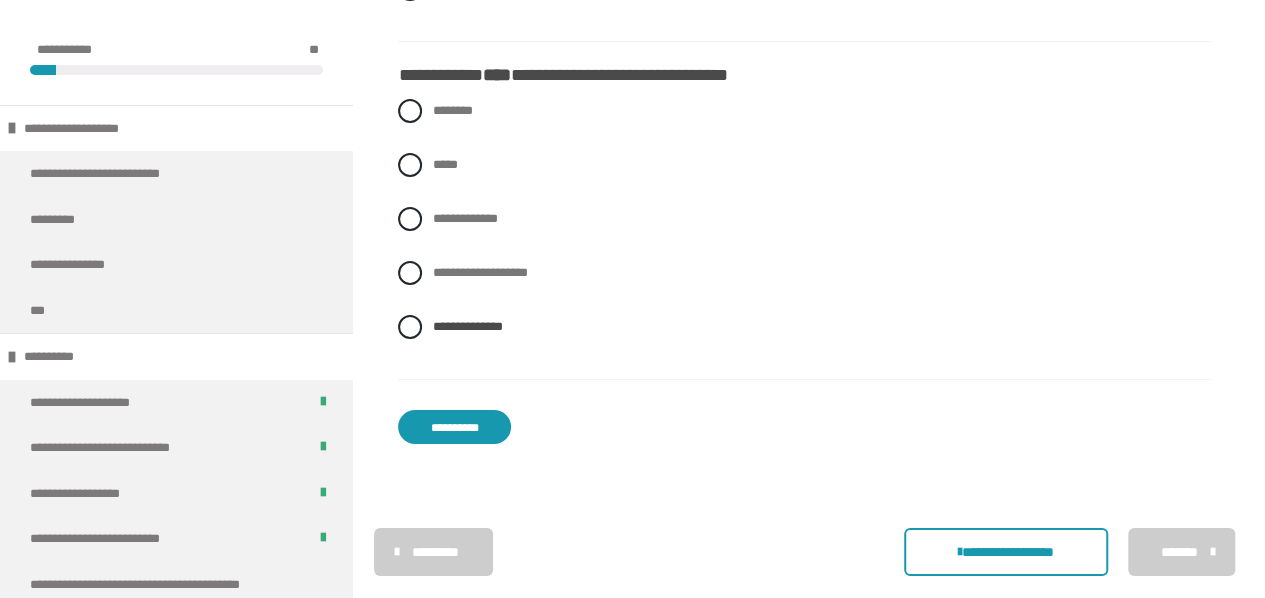 click on "**********" at bounding box center [454, 427] 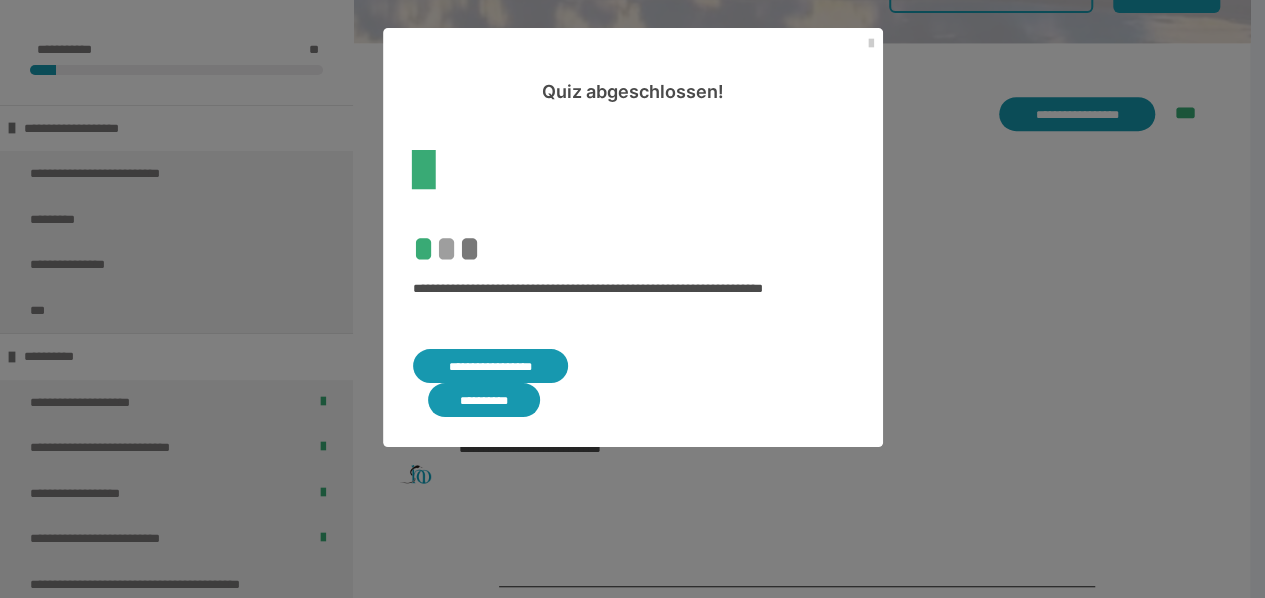 scroll, scrollTop: 4331, scrollLeft: 0, axis: vertical 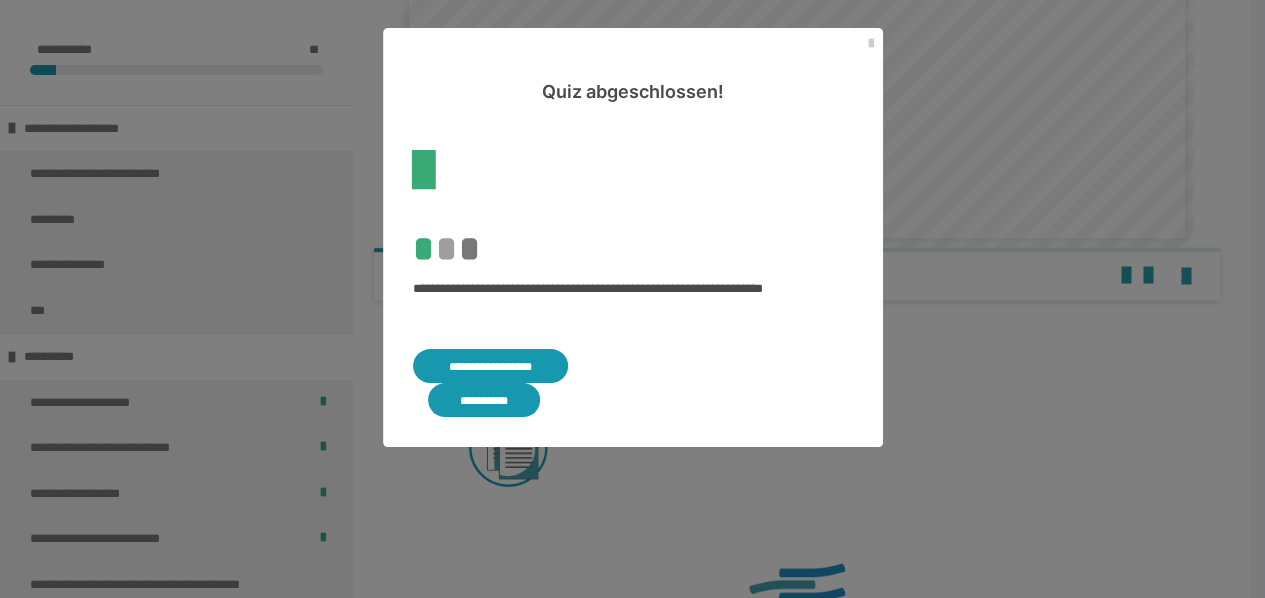 click on "**********" at bounding box center [491, 366] 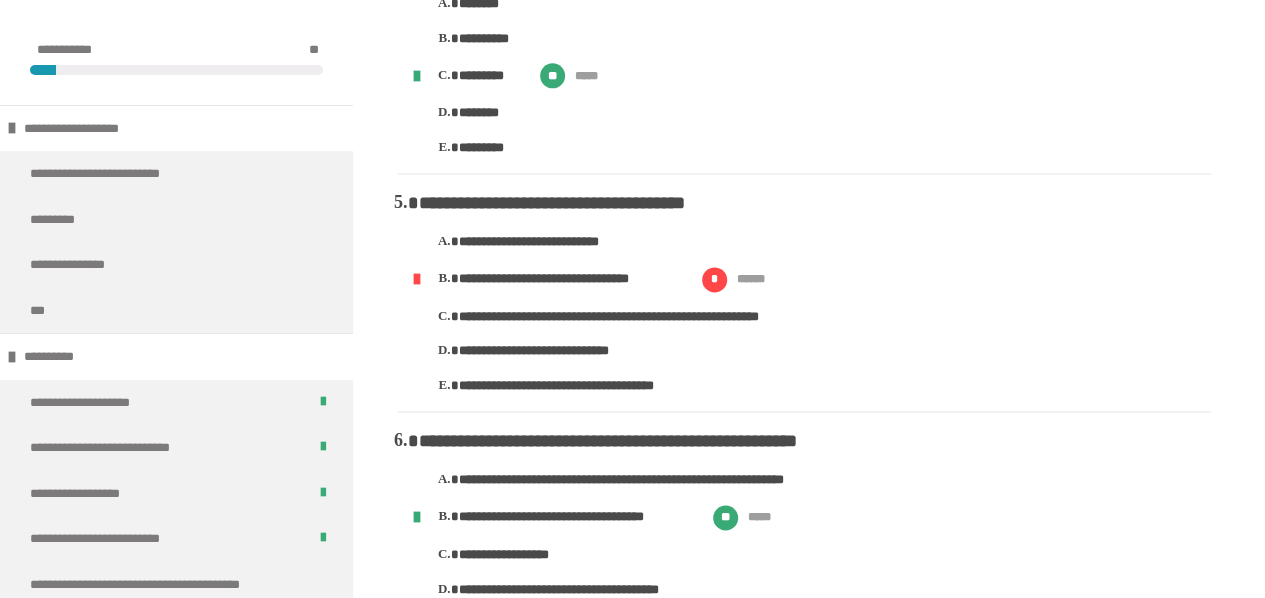 scroll, scrollTop: 1328, scrollLeft: 0, axis: vertical 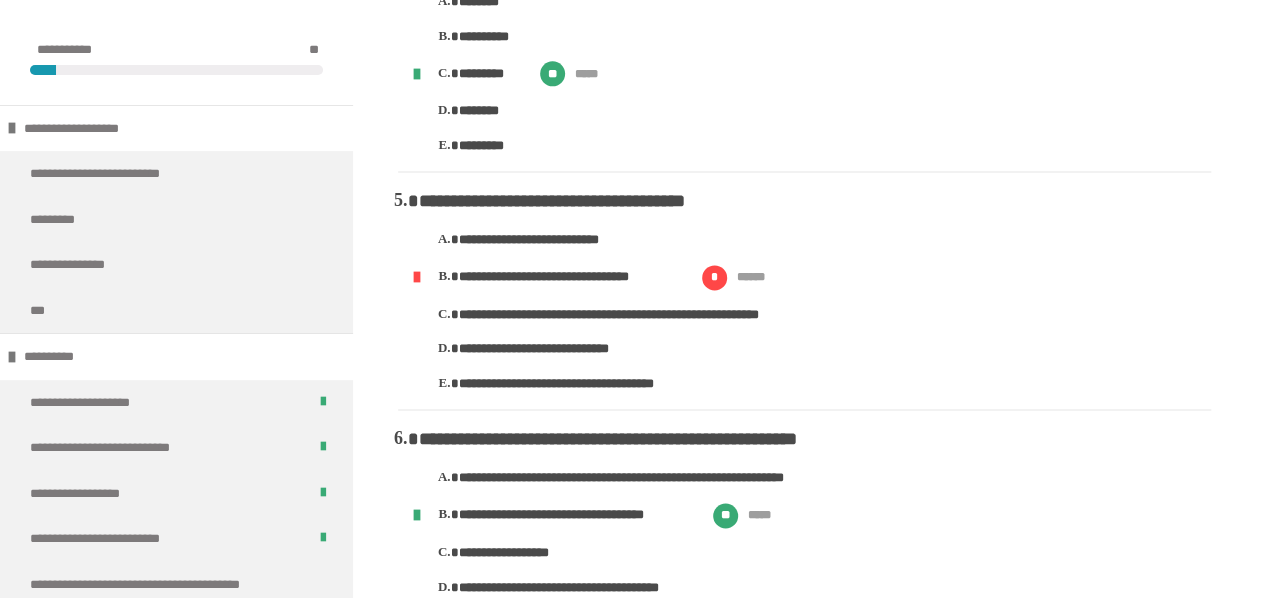 click on "**********" at bounding box center [814, 290] 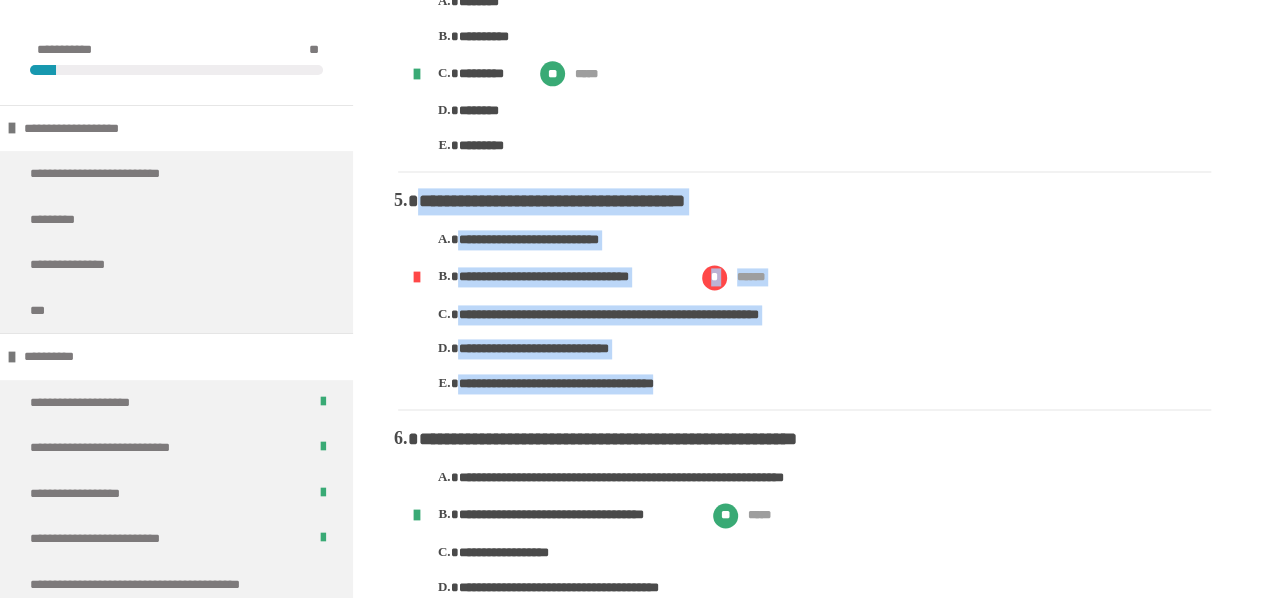 drag, startPoint x: 422, startPoint y: 223, endPoint x: 781, endPoint y: 439, distance: 418.97137 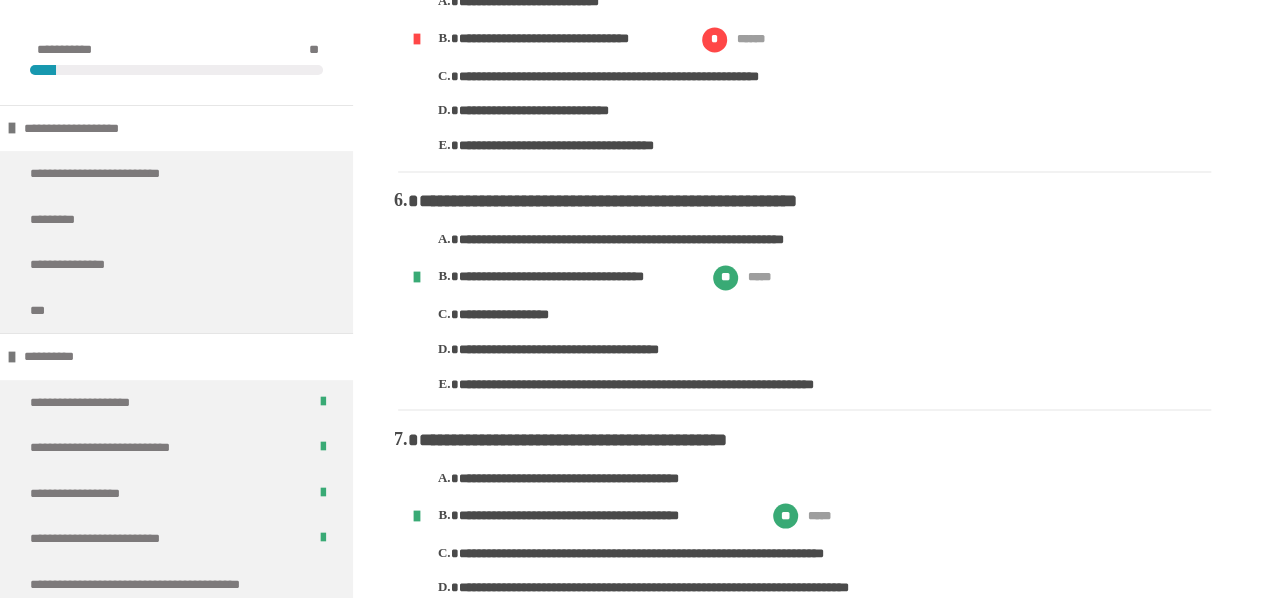 scroll, scrollTop: 1568, scrollLeft: 0, axis: vertical 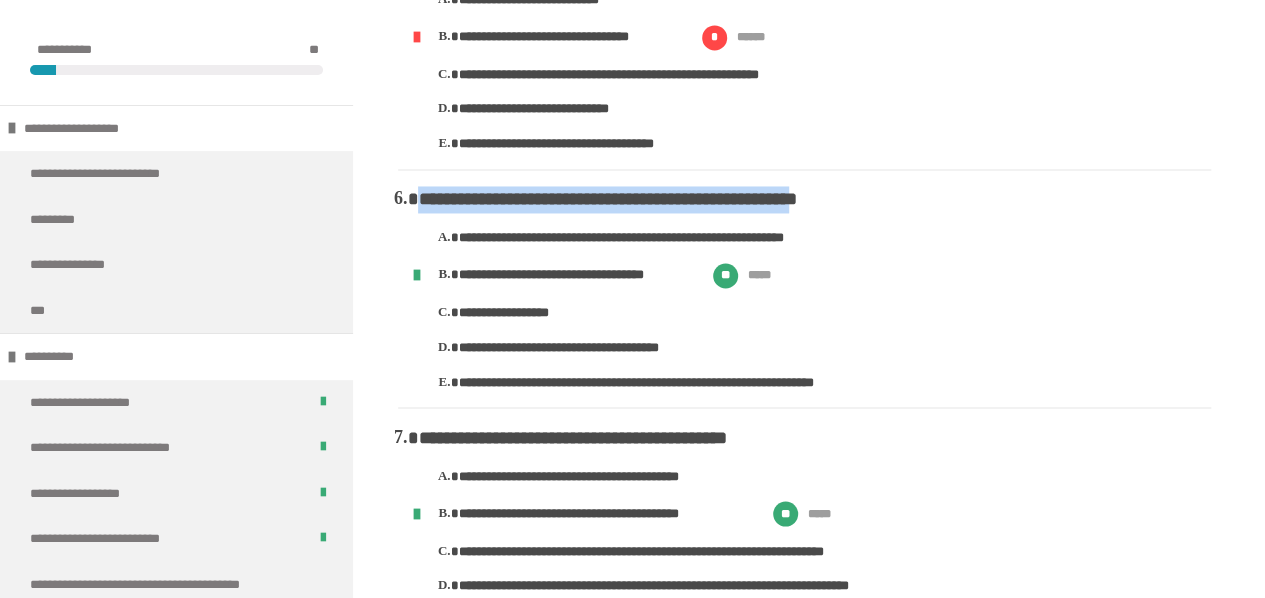 drag, startPoint x: 420, startPoint y: 219, endPoint x: 904, endPoint y: 219, distance: 484 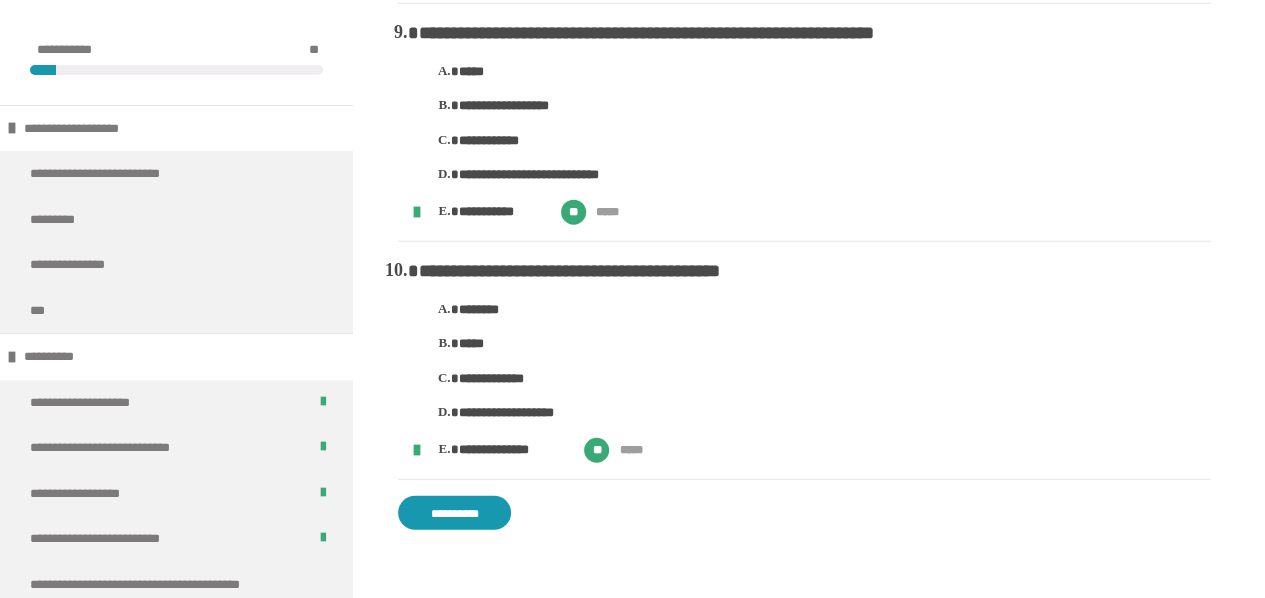 scroll, scrollTop: 2432, scrollLeft: 0, axis: vertical 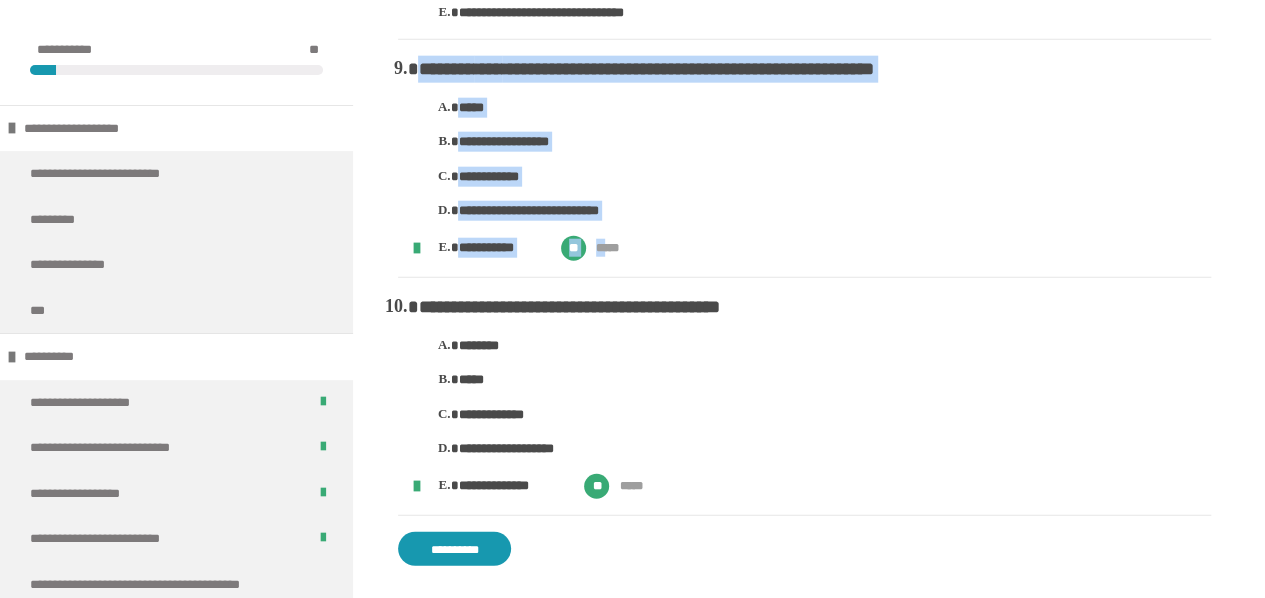 drag, startPoint x: 418, startPoint y: 93, endPoint x: 608, endPoint y: 273, distance: 261.72504 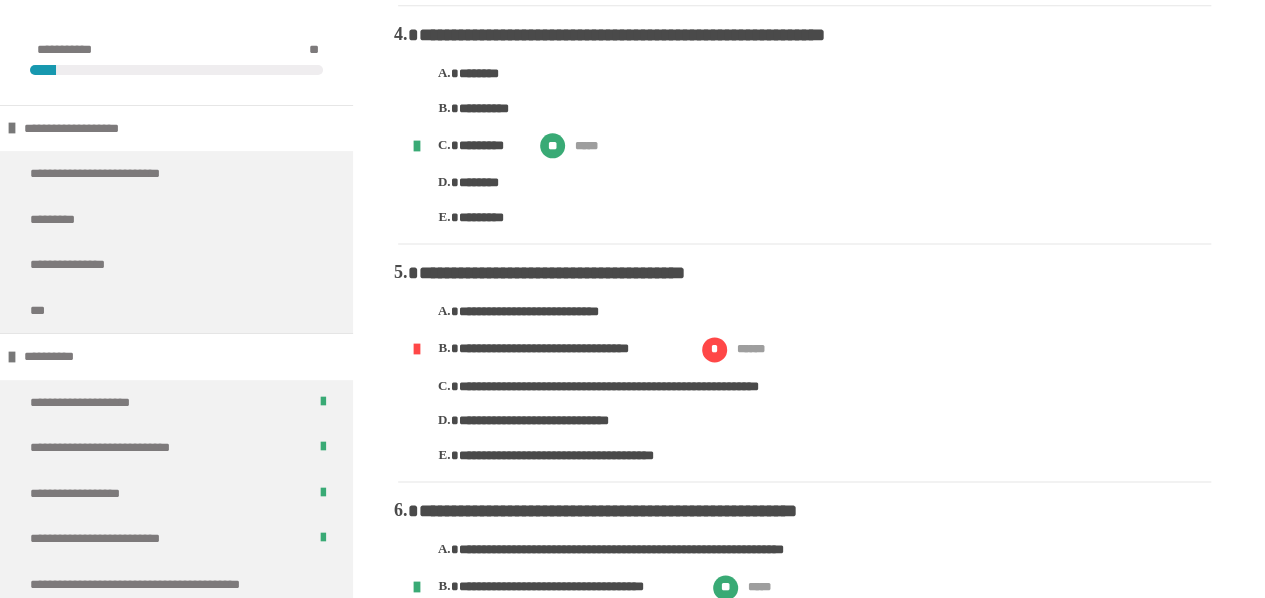 scroll, scrollTop: 1254, scrollLeft: 0, axis: vertical 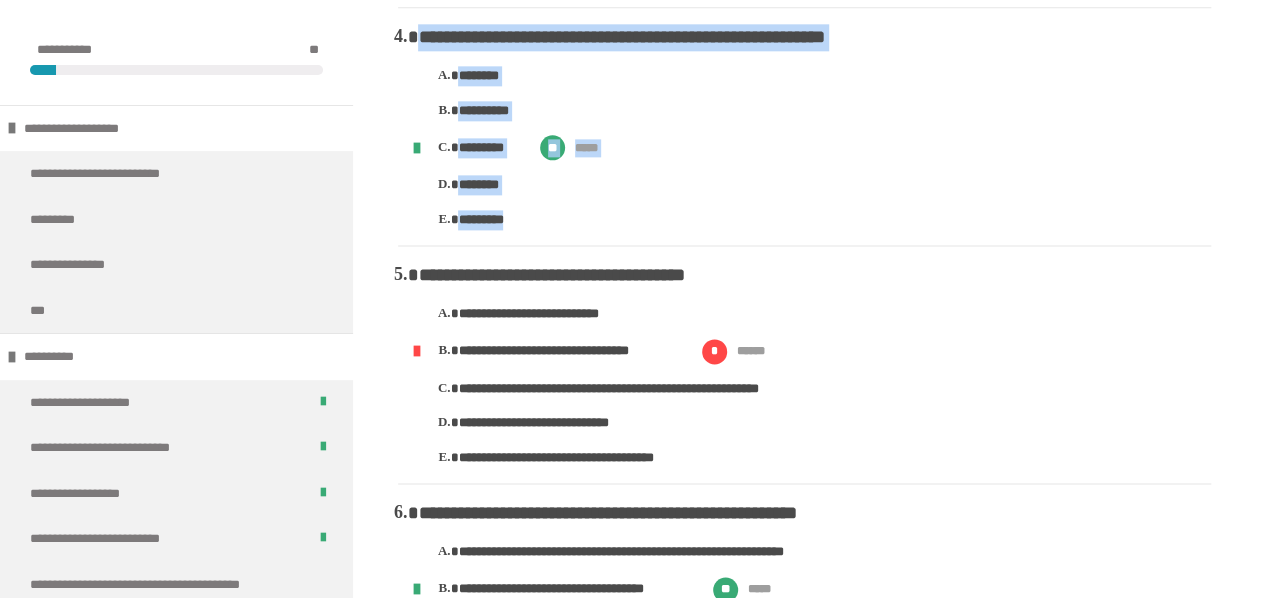 drag, startPoint x: 422, startPoint y: 61, endPoint x: 537, endPoint y: 247, distance: 218.68013 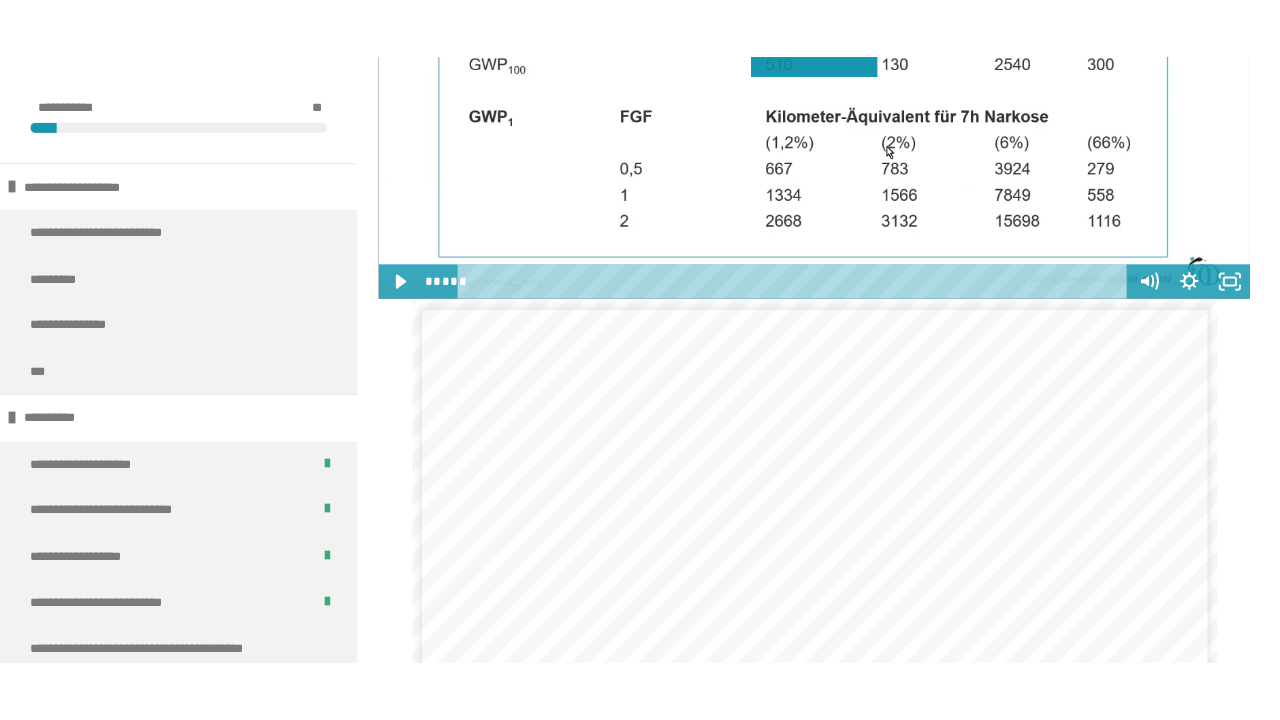 scroll, scrollTop: 6010, scrollLeft: 0, axis: vertical 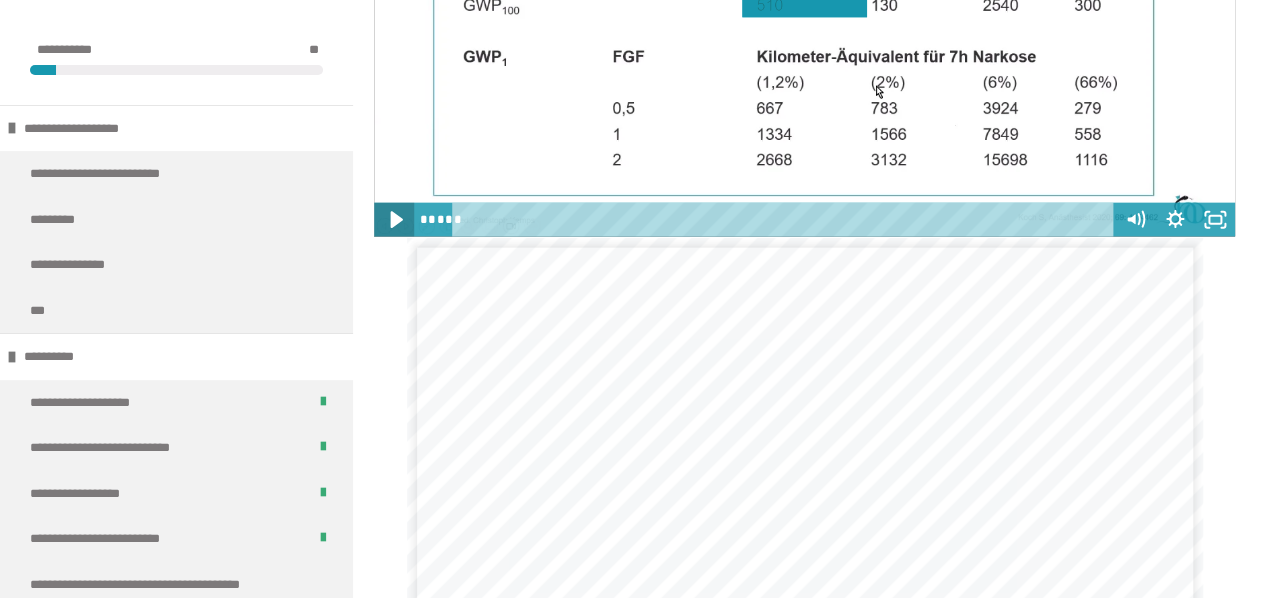 click 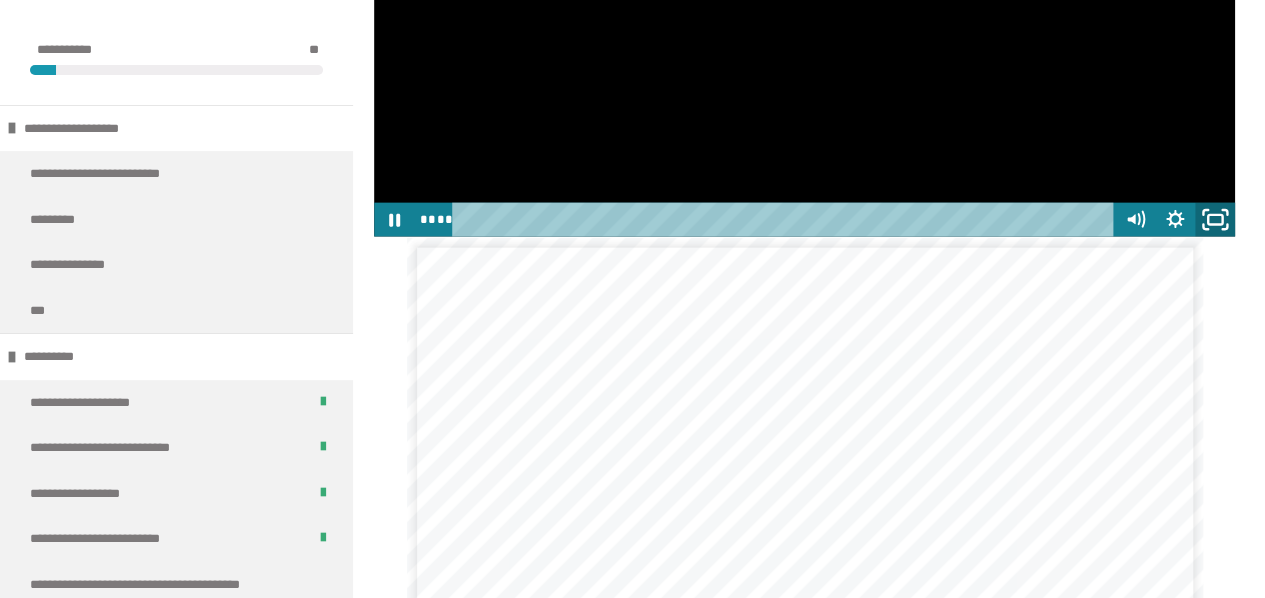 click 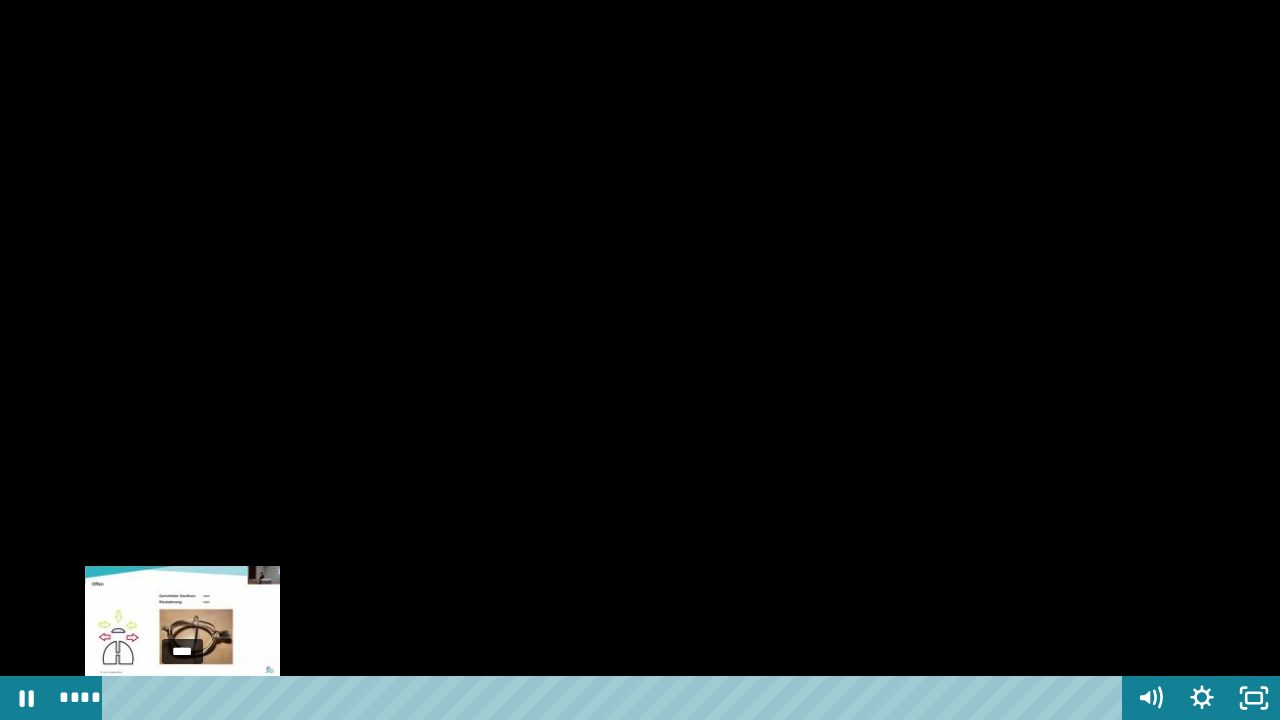 click on "****" at bounding box center [616, 698] 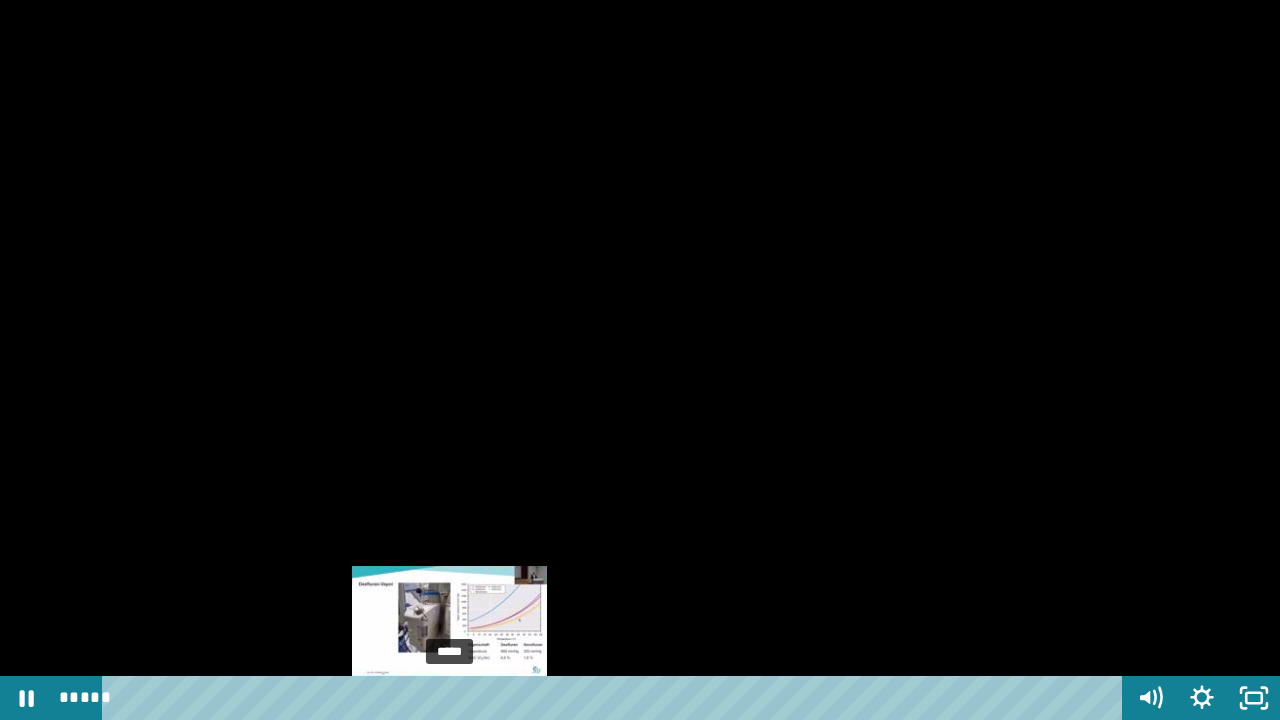 click on "*****" at bounding box center [616, 698] 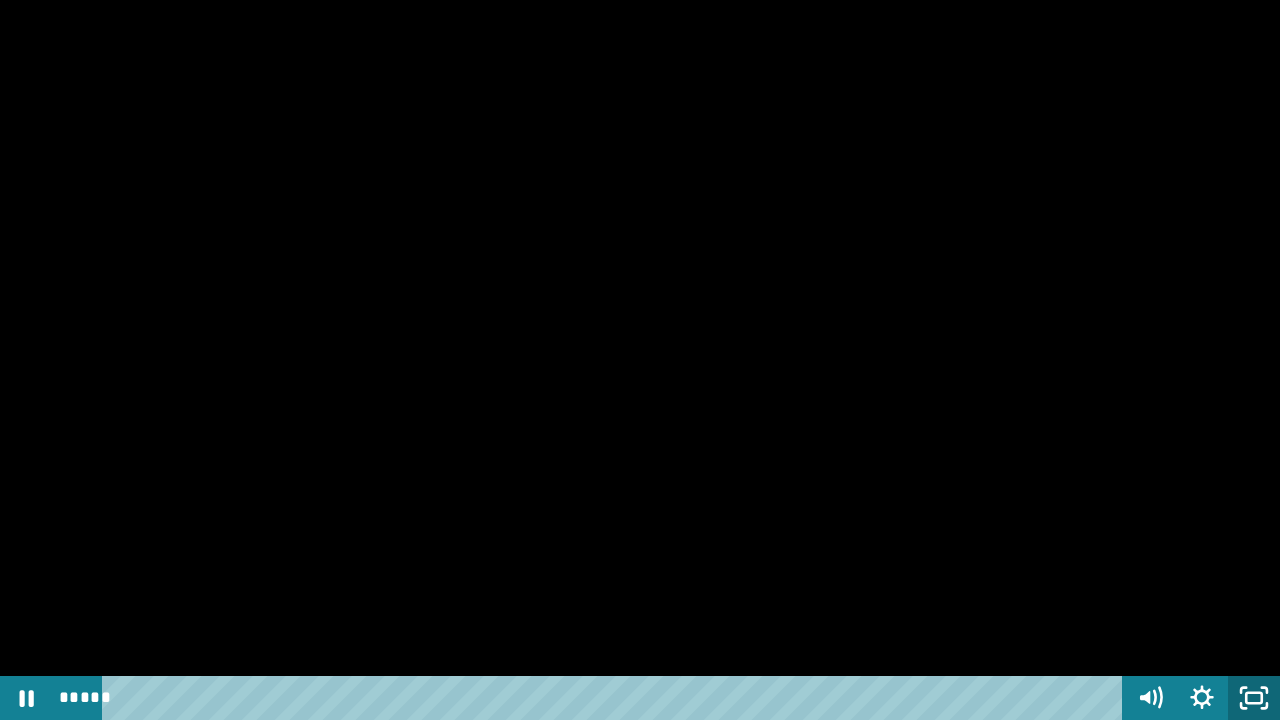 click 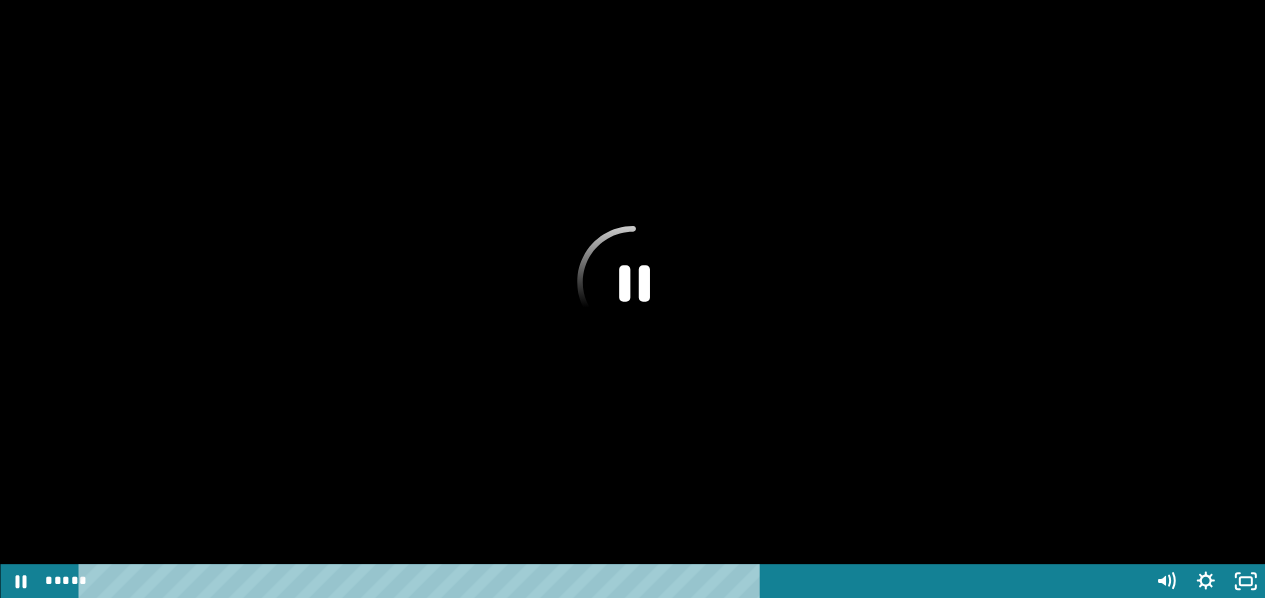 scroll, scrollTop: 5680, scrollLeft: 0, axis: vertical 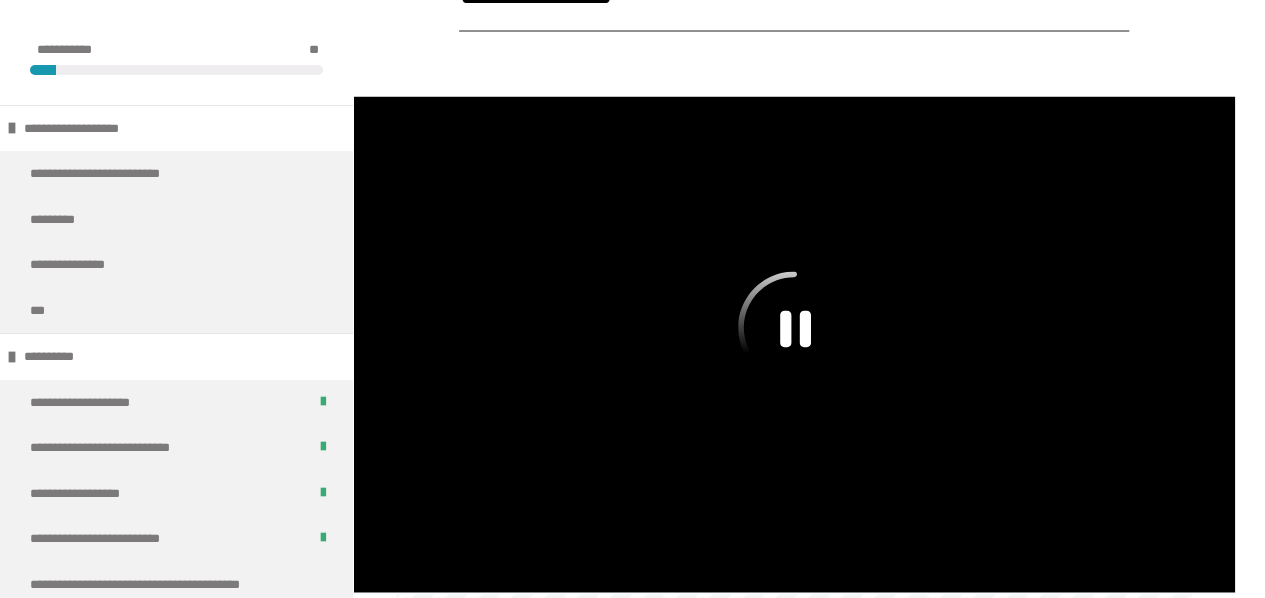 click at bounding box center [794, -11] 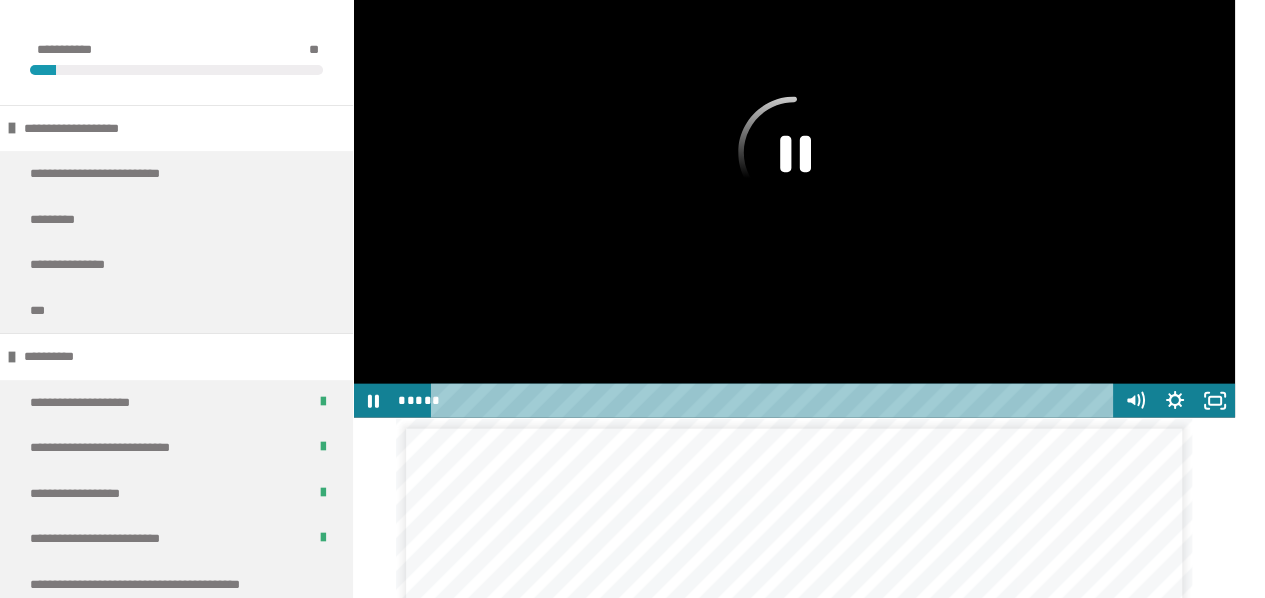 scroll, scrollTop: 5858, scrollLeft: 0, axis: vertical 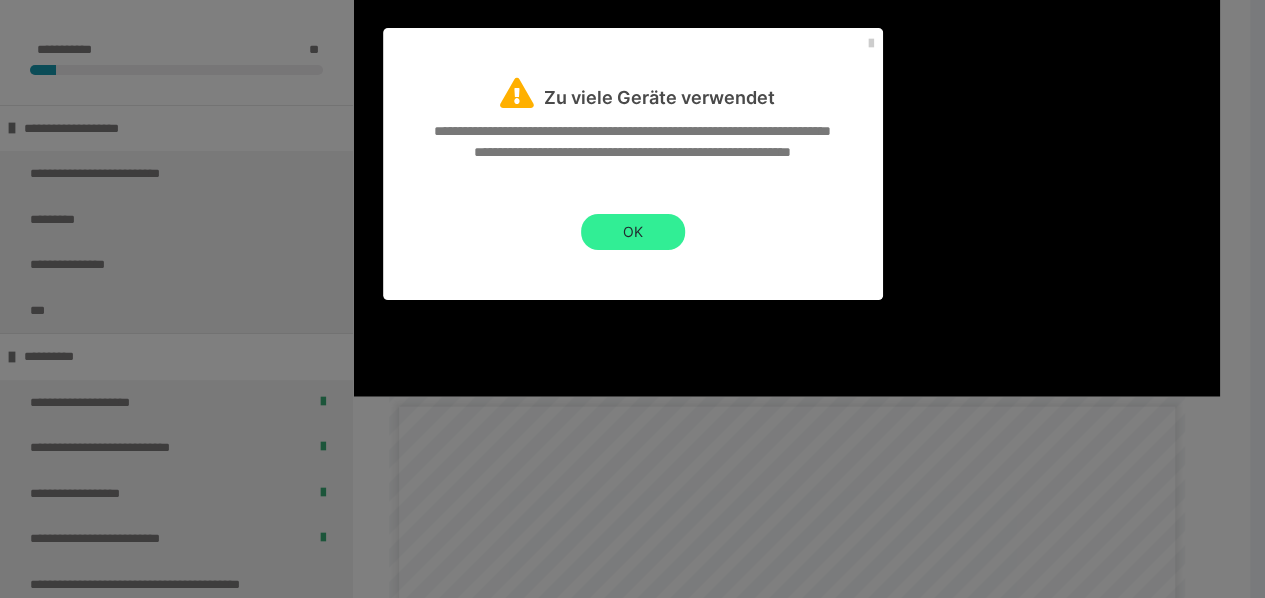 click on "OK" at bounding box center [633, 232] 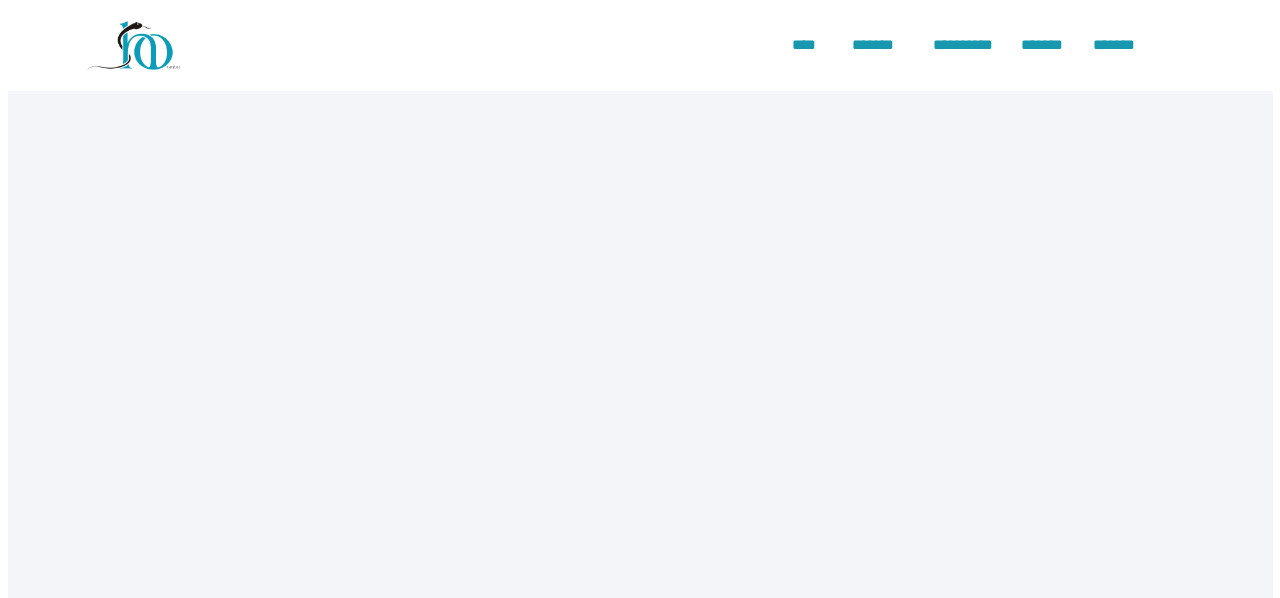 scroll, scrollTop: 0, scrollLeft: 0, axis: both 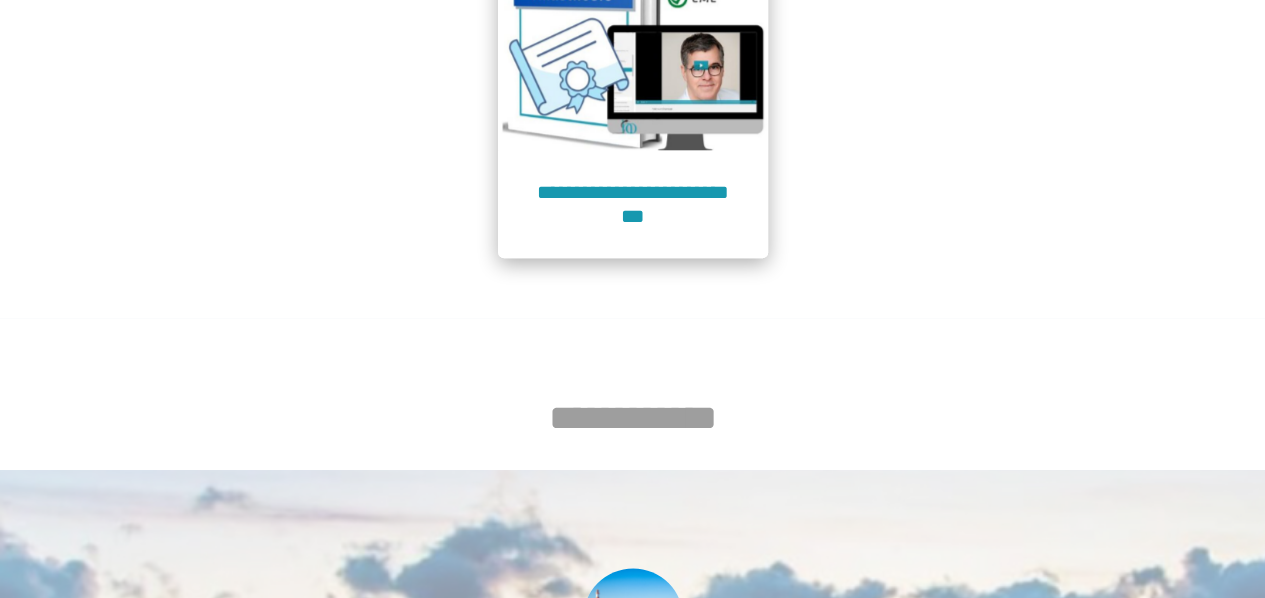 click on "**********" at bounding box center [633, 204] 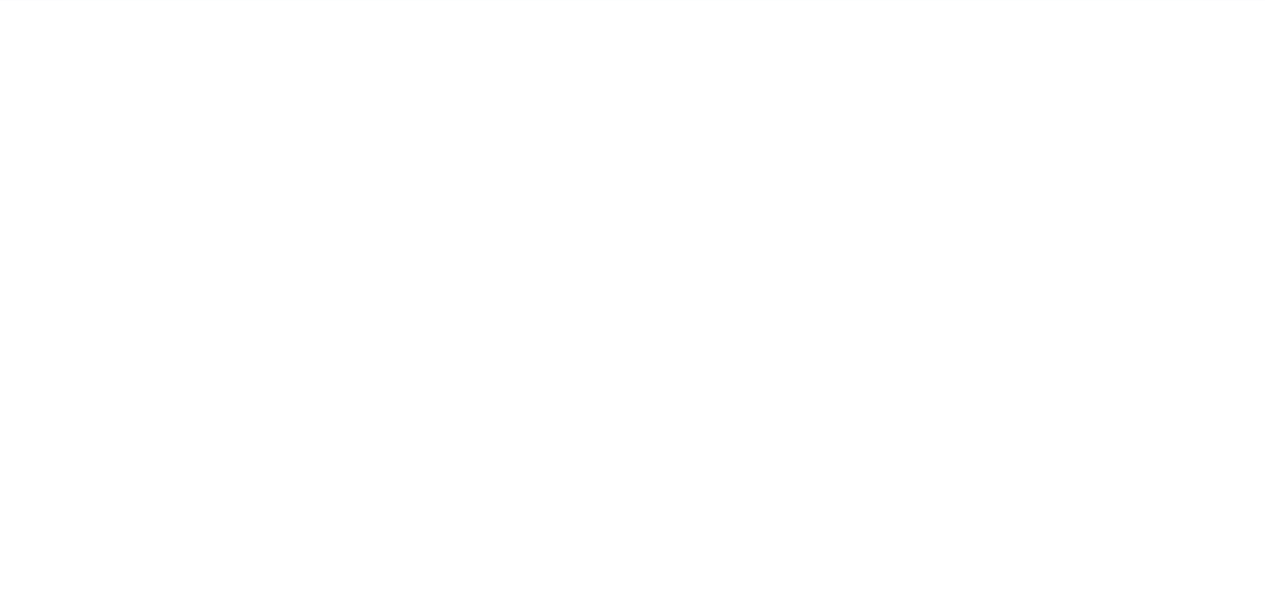 scroll, scrollTop: 91, scrollLeft: 0, axis: vertical 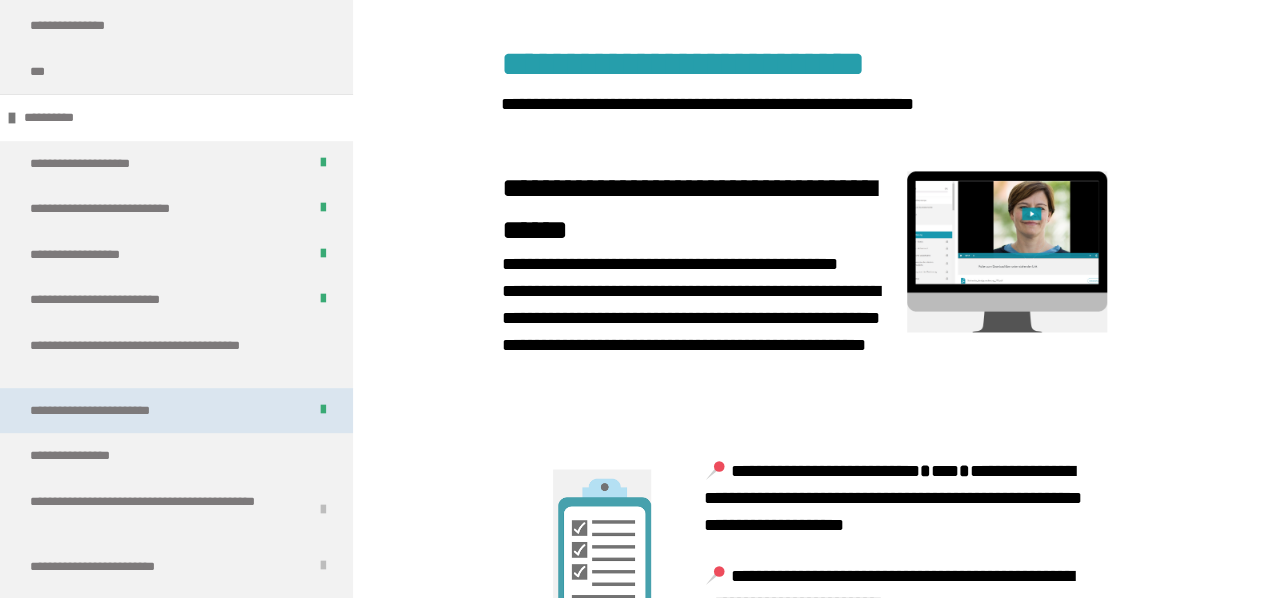 click on "**********" at bounding box center [176, 411] 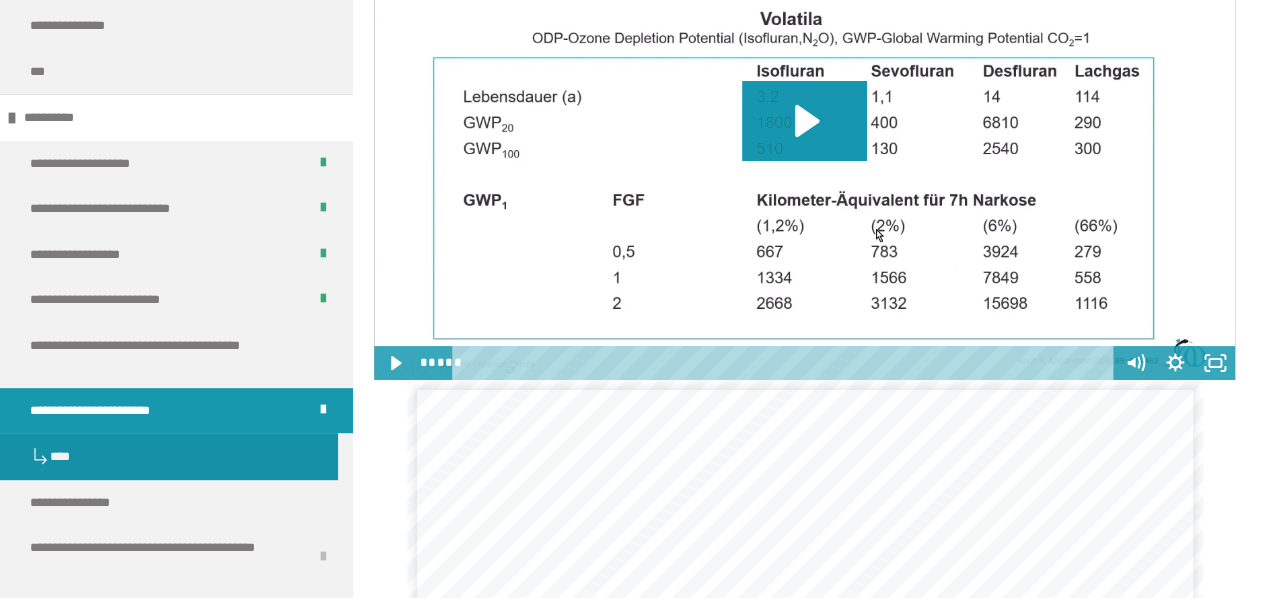 scroll, scrollTop: 3755, scrollLeft: 0, axis: vertical 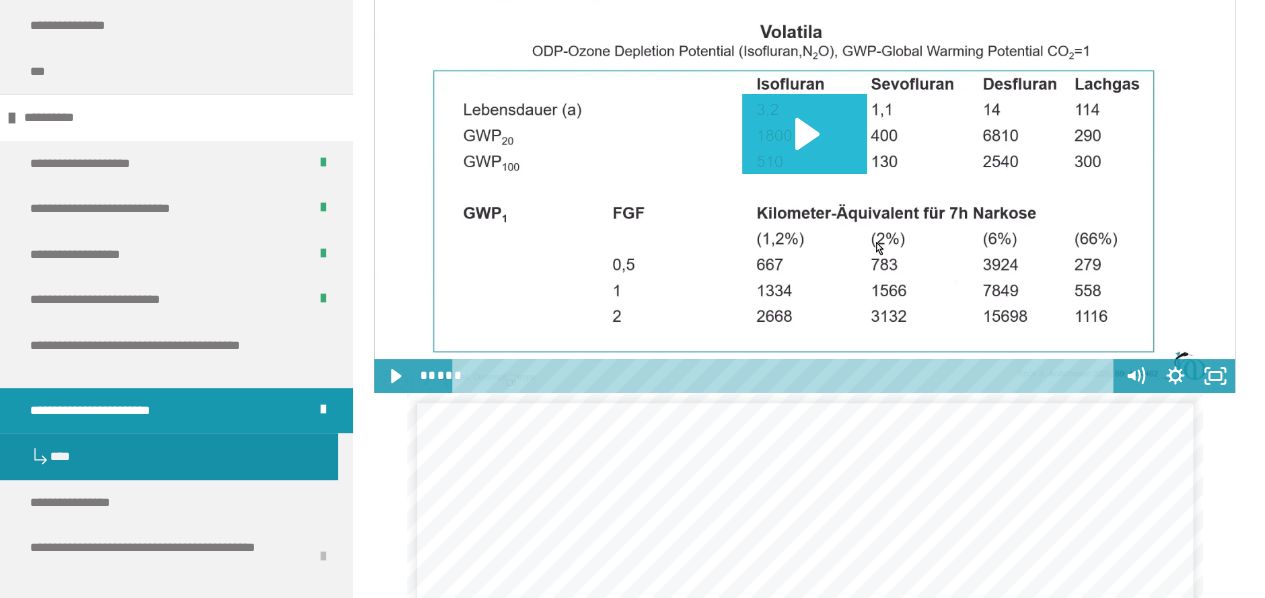 click 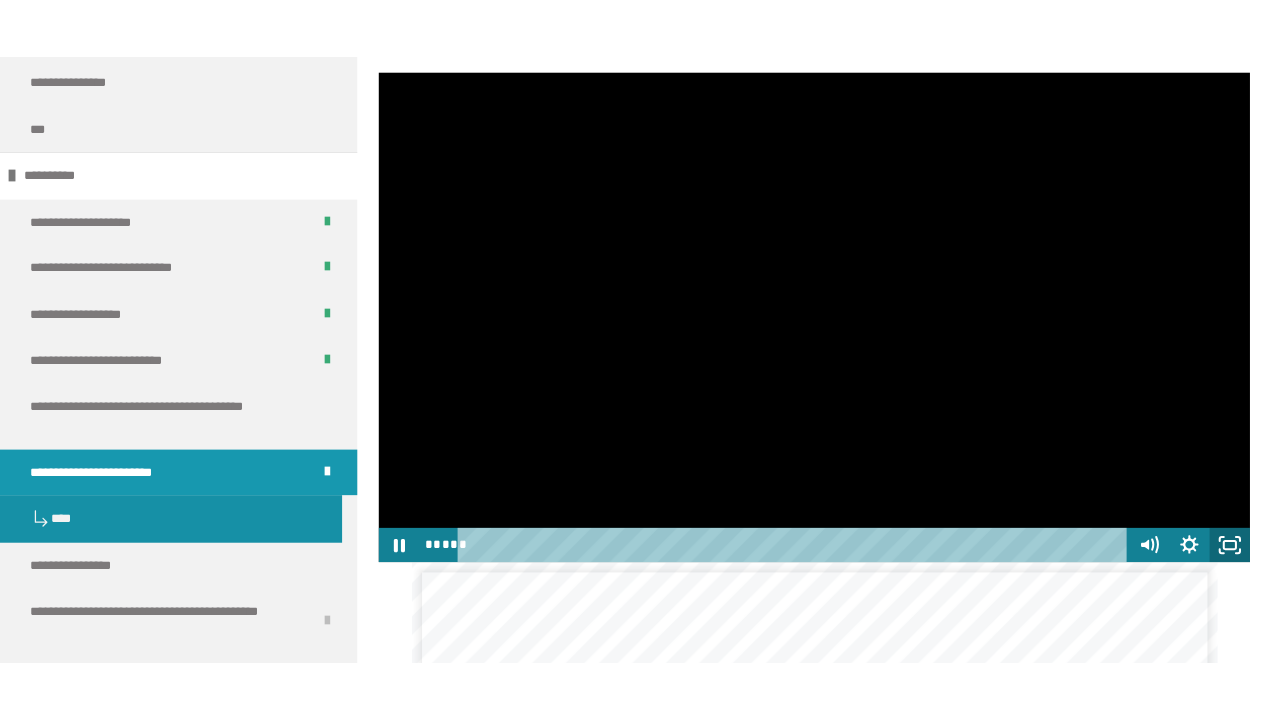 scroll, scrollTop: 3650, scrollLeft: 0, axis: vertical 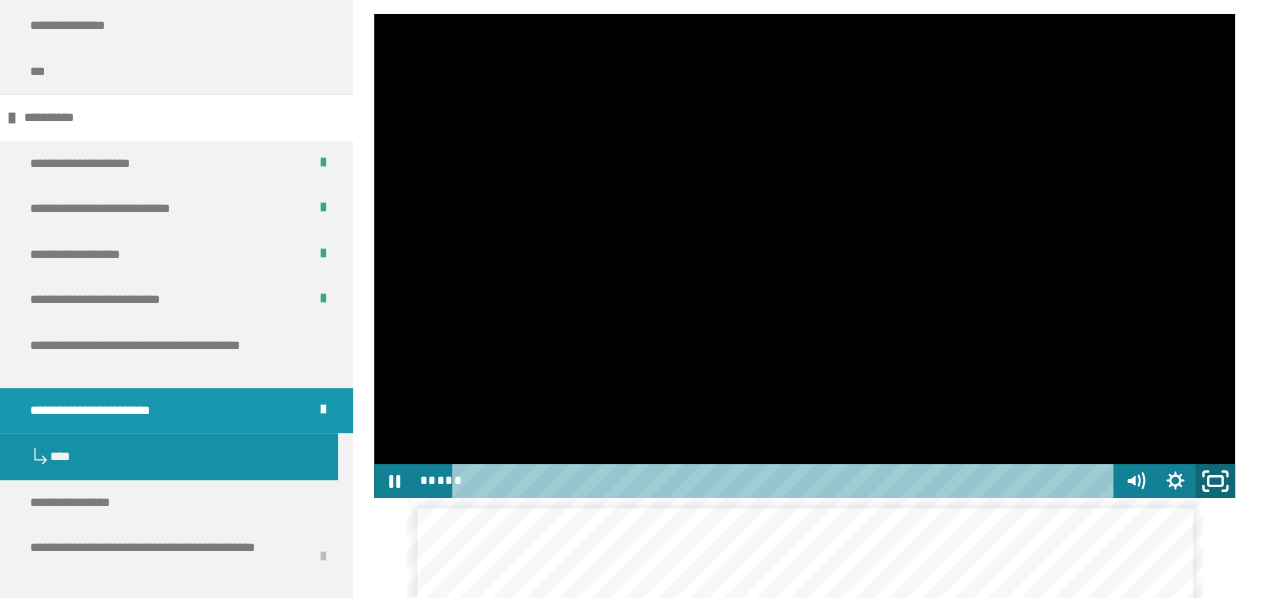 click 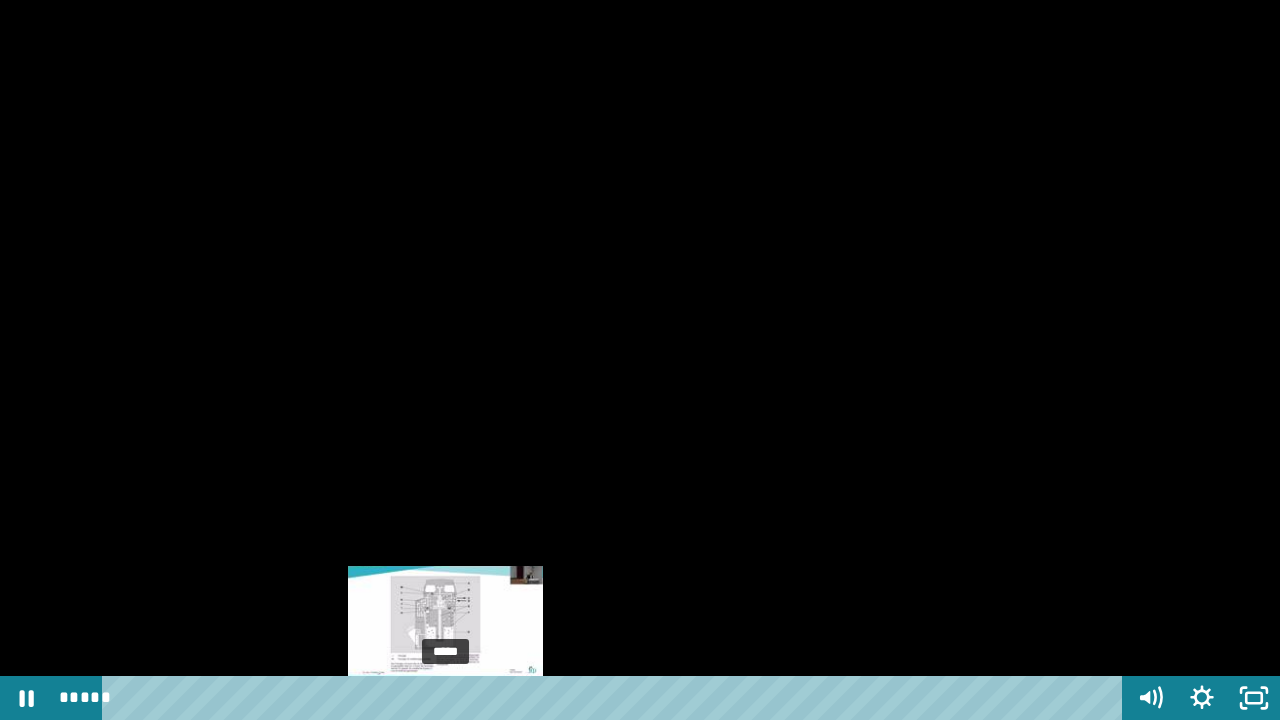 click on "*****" at bounding box center (616, 698) 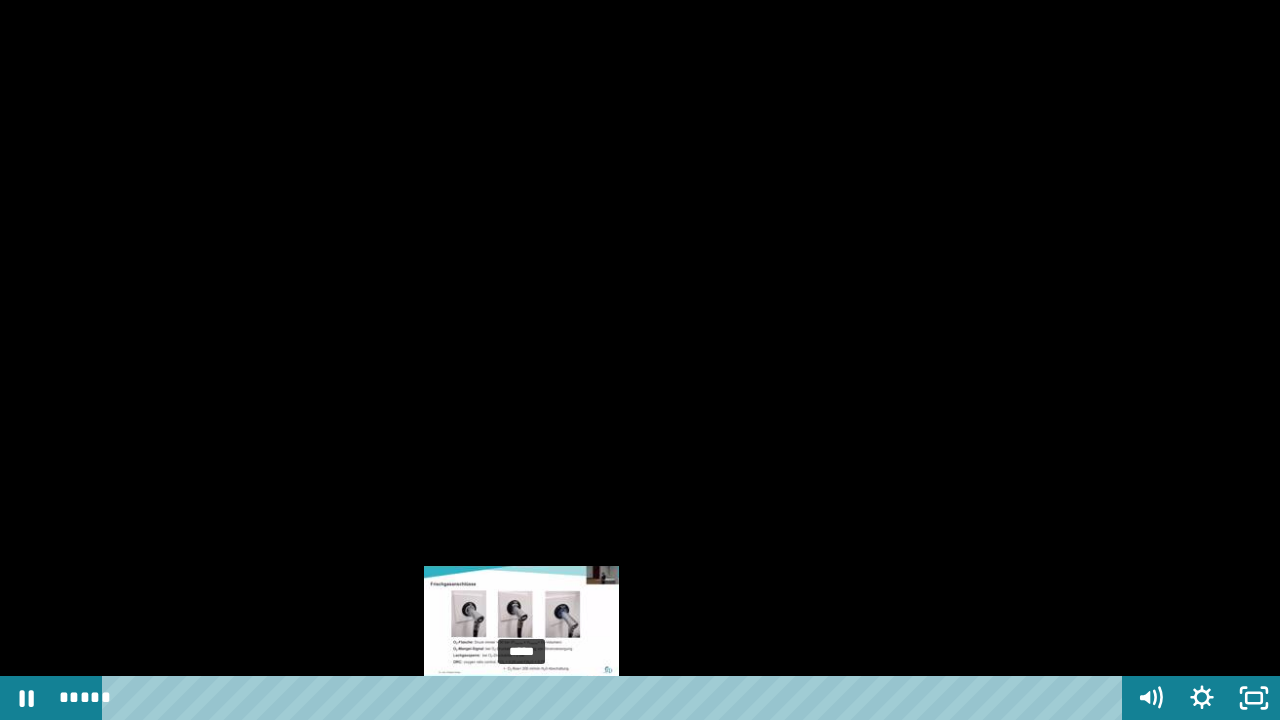 click on "*****" at bounding box center (616, 698) 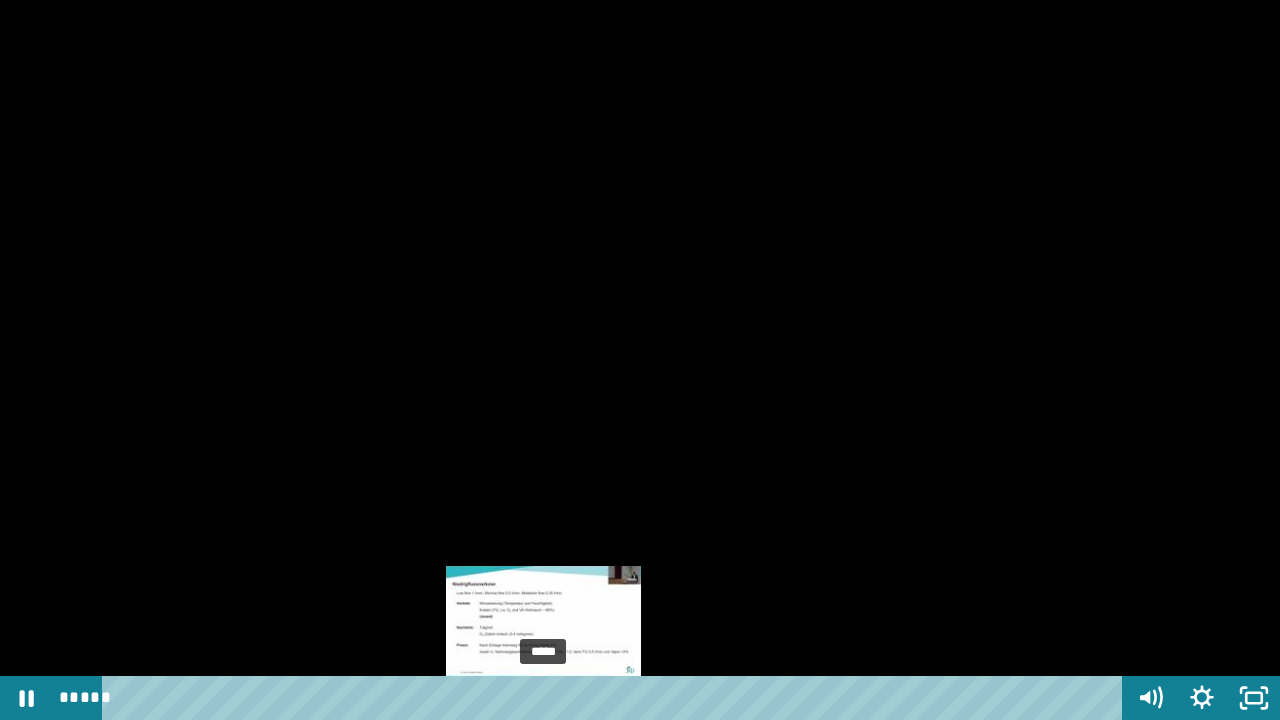 click on "*****" at bounding box center [616, 698] 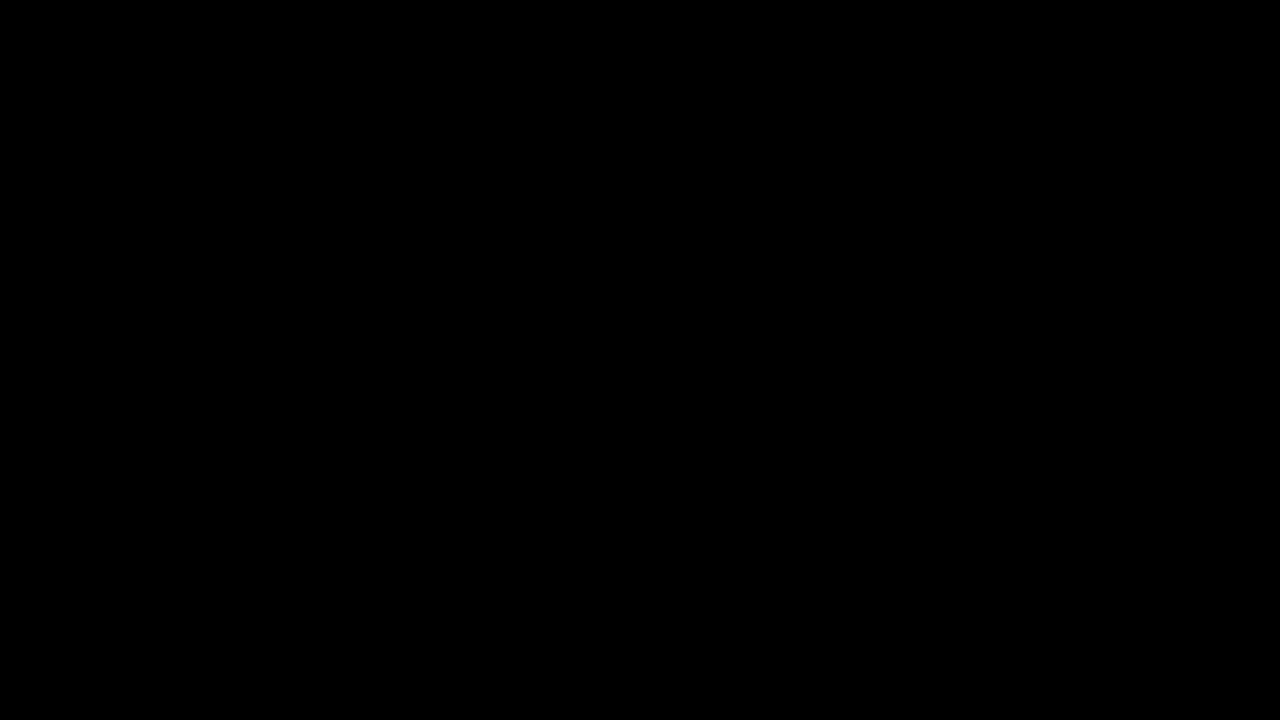 click at bounding box center [640, 360] 